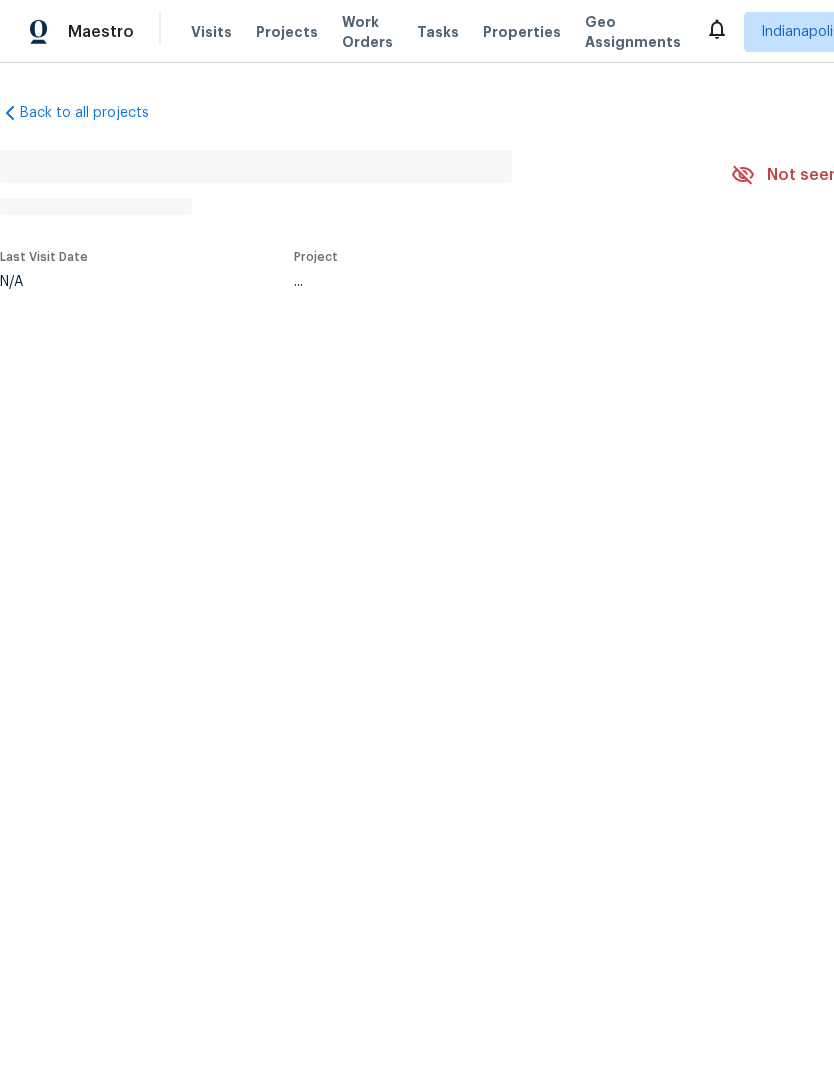 scroll, scrollTop: 0, scrollLeft: 0, axis: both 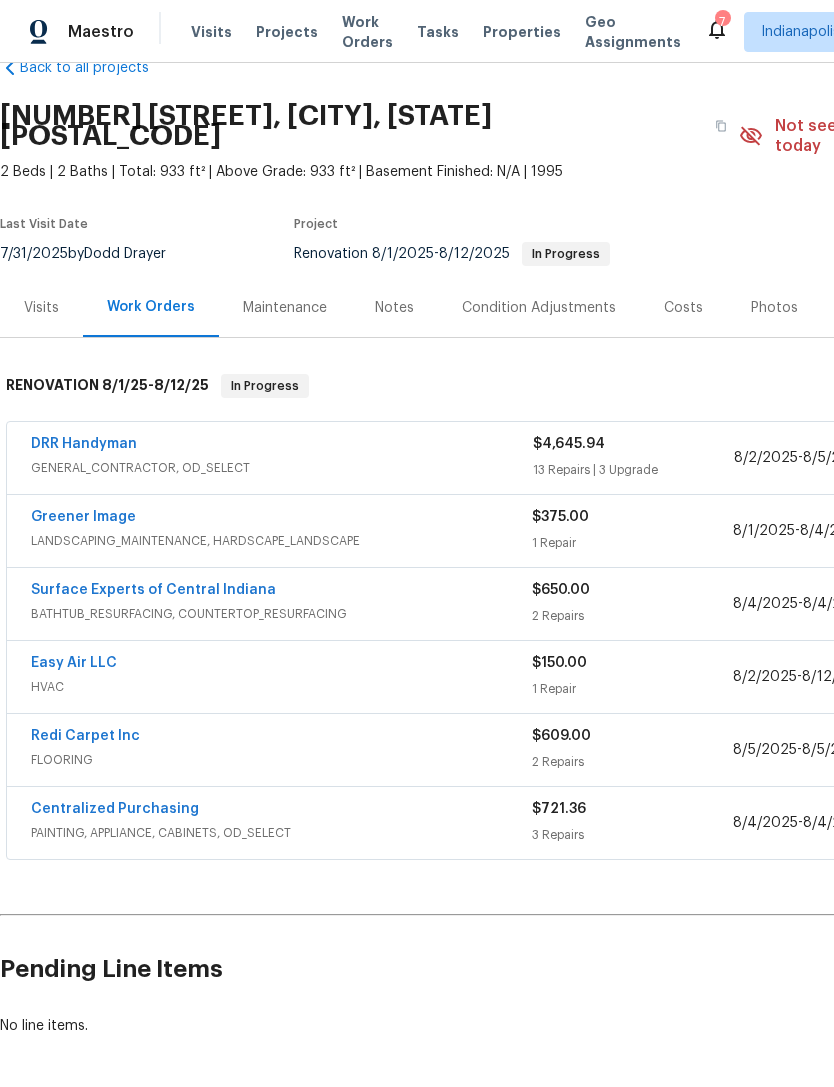 click on "DRR Handyman" at bounding box center [84, 444] 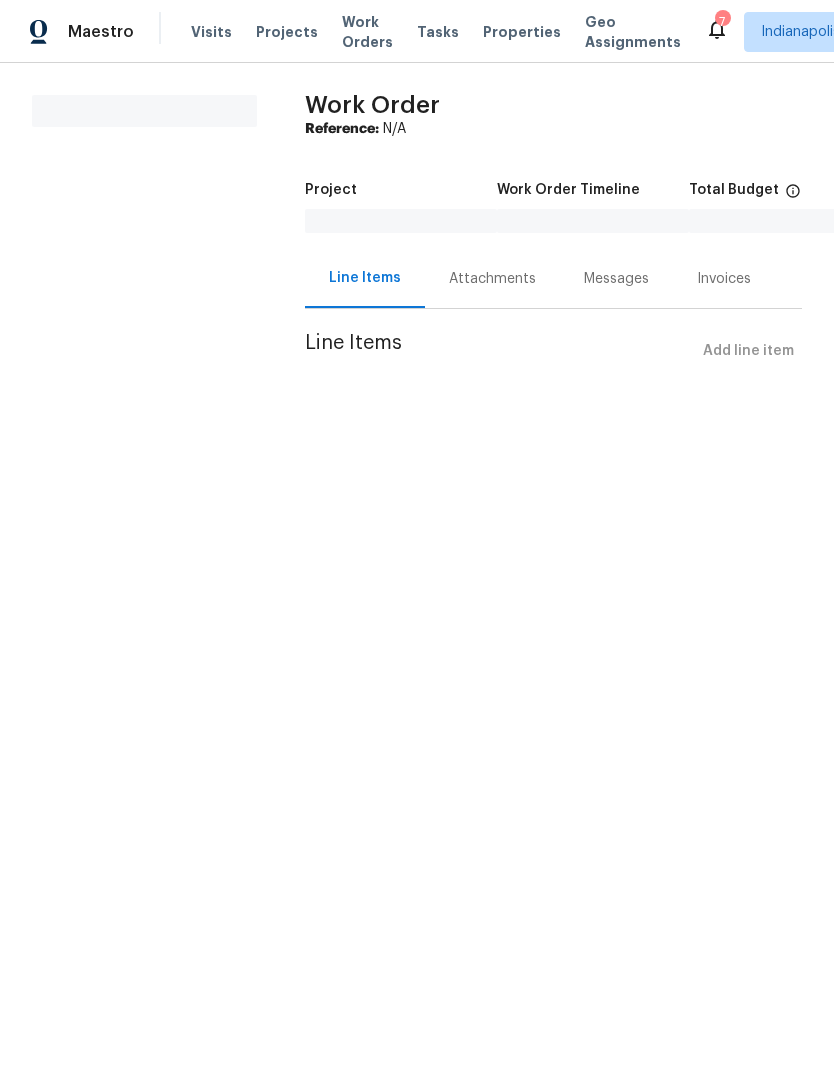 scroll, scrollTop: 0, scrollLeft: 0, axis: both 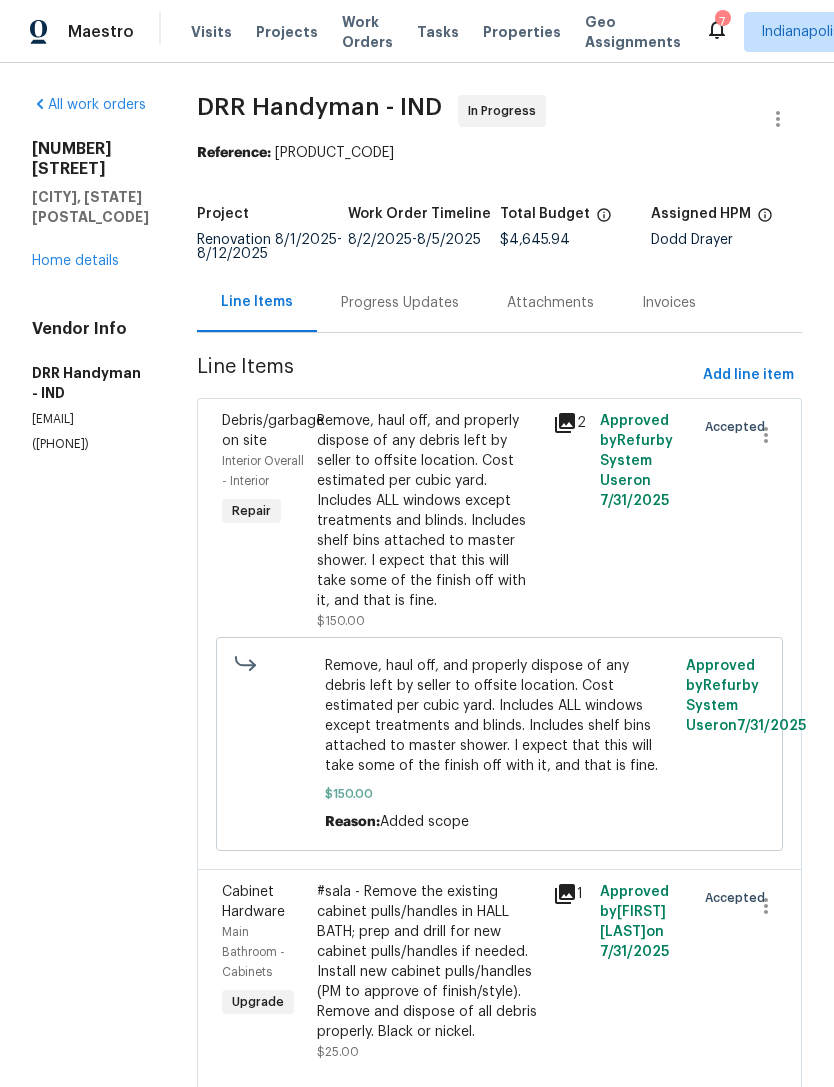 click on "Home details" at bounding box center [75, 261] 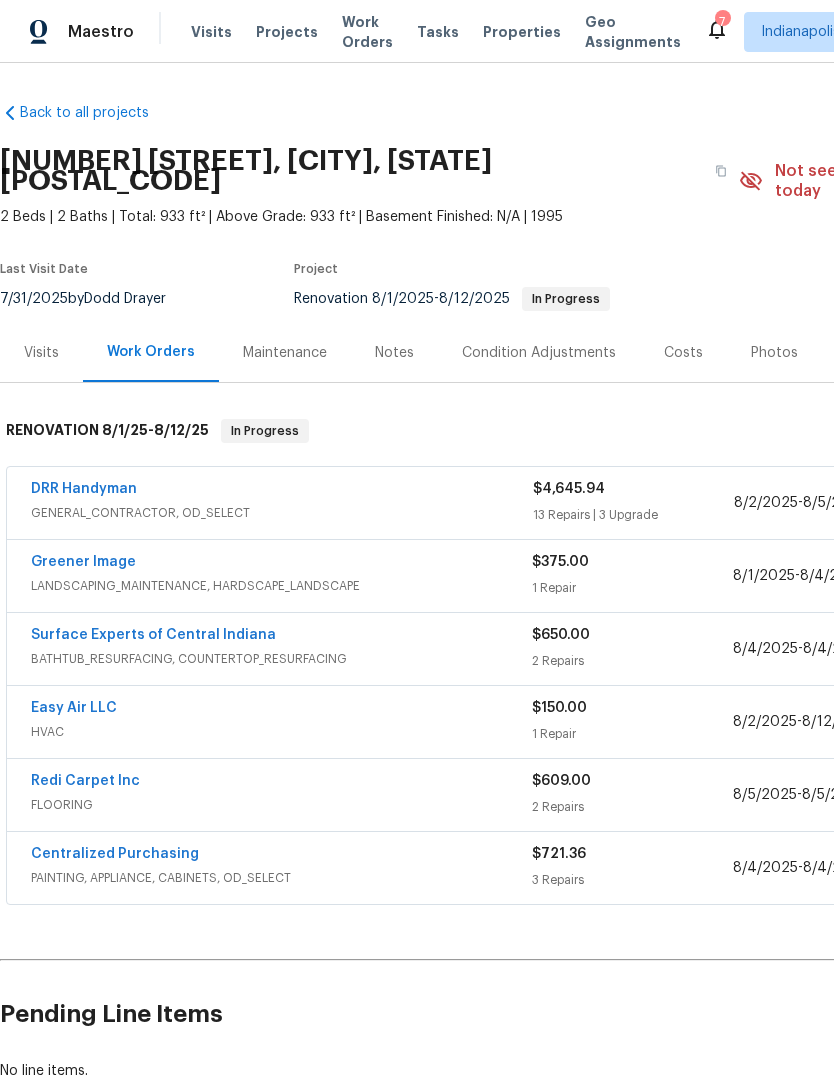 click on "DRR Handyman" at bounding box center [84, 489] 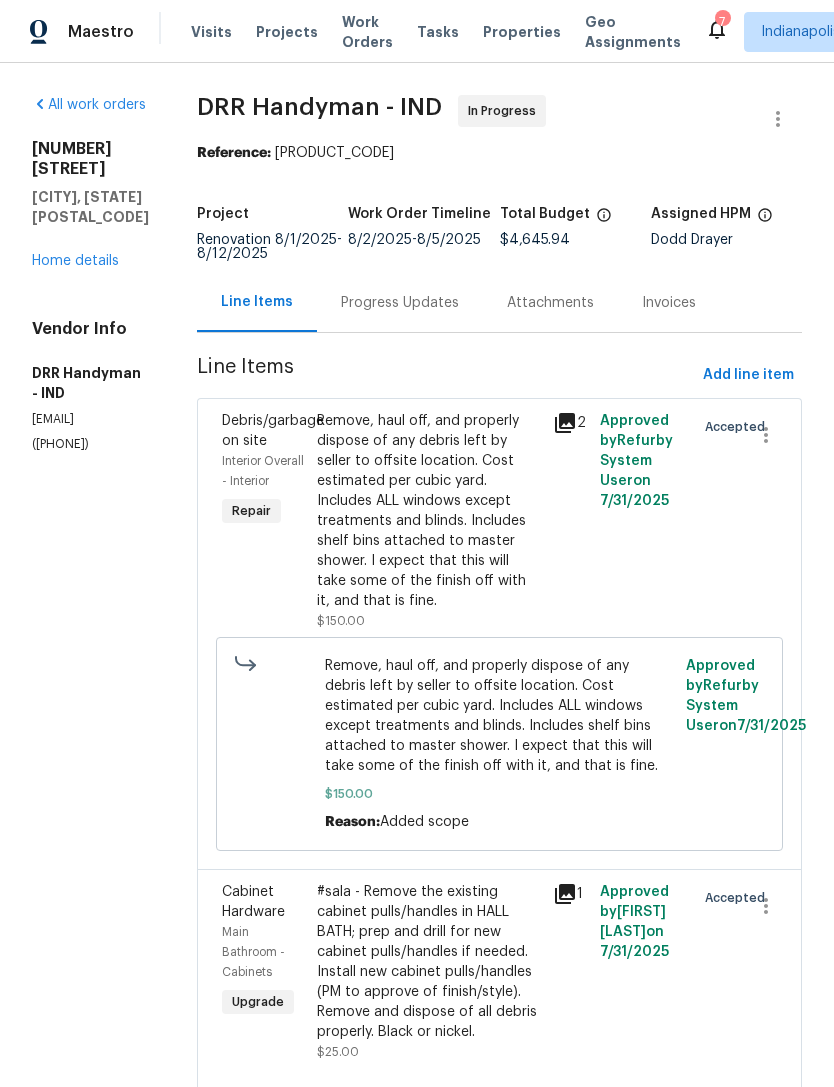 click on "Home details" at bounding box center (75, 261) 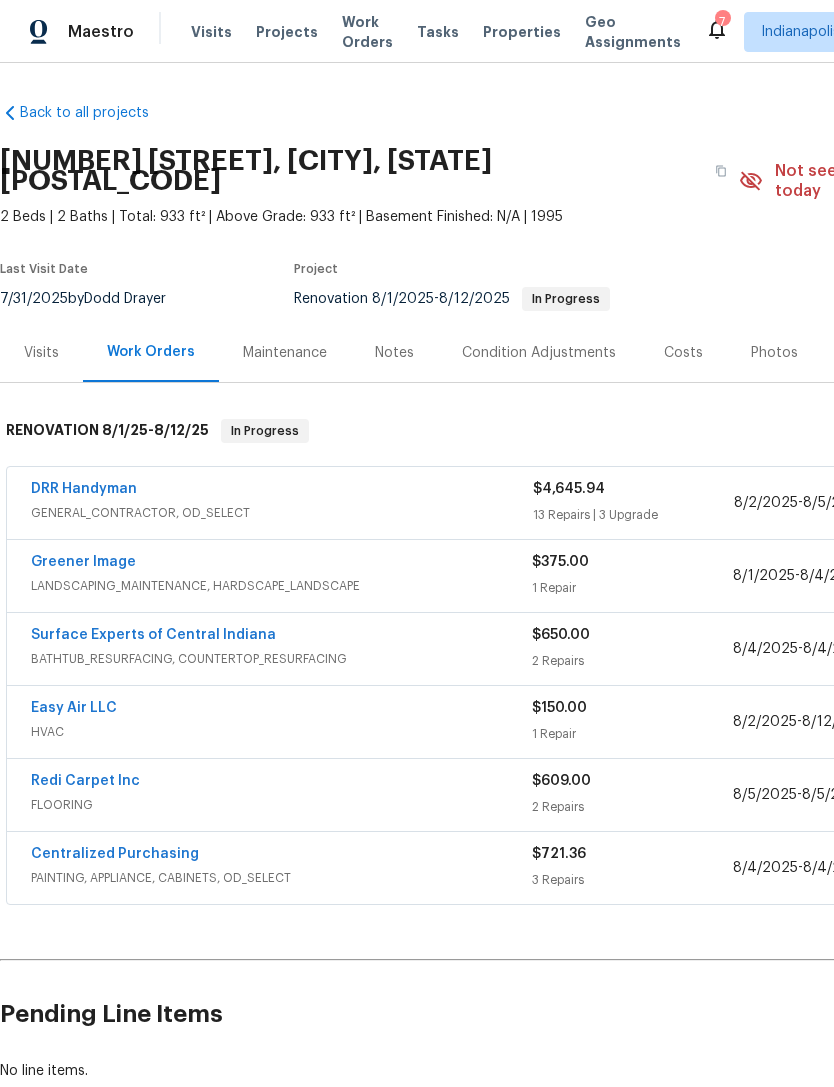 click on "Redi Carpet Inc" at bounding box center [85, 781] 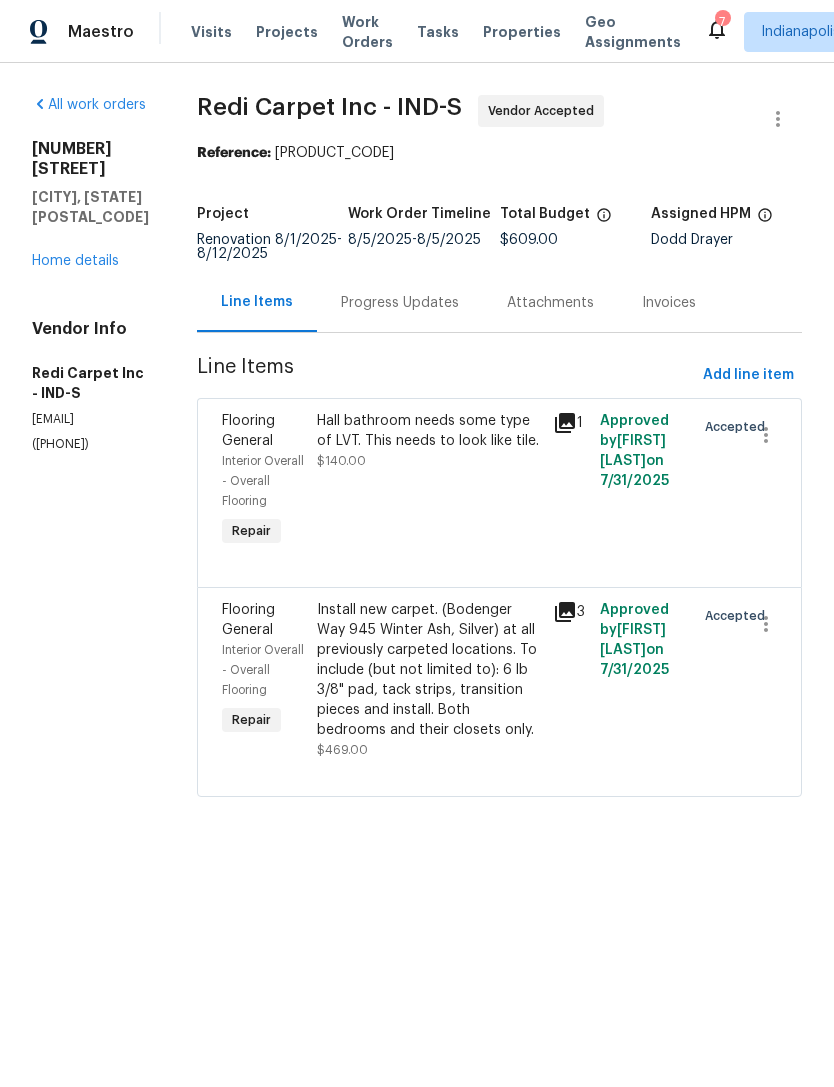 click on "Progress Updates" at bounding box center (400, 302) 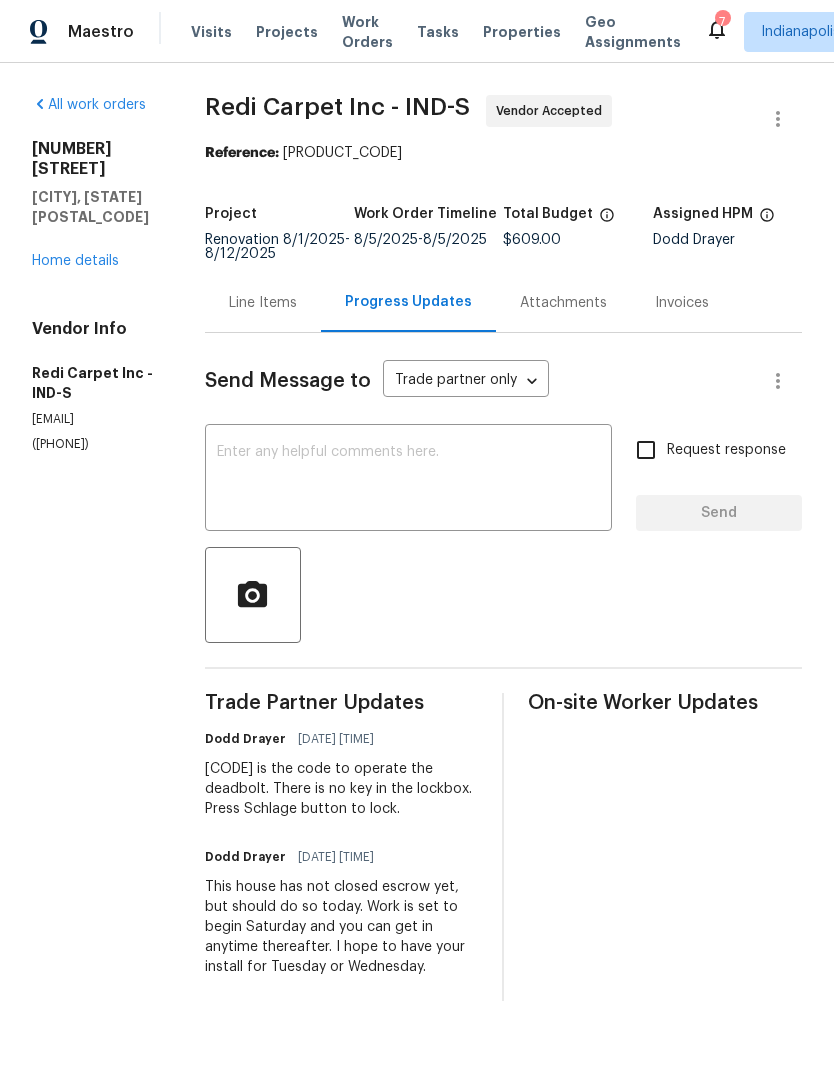 click on "Send Message to Trade partner only Trade partner only ​ x ​ Request response Send Trade Partner Updates [FIRST] [LAST] [DATE] [TIME] is the code to operate the deadbolt. There is no key in the lockbox. Press Schlage button to lock. [FIRST] [LAST] [DATE] [TIME] This house has not closed escrow yet, but should do so today. Work is set to begin Saturday and you can get in anytime thereafter. I hope to have your install for Tuesday or Wednesday. On-site Worker Updates" at bounding box center (503, 667) 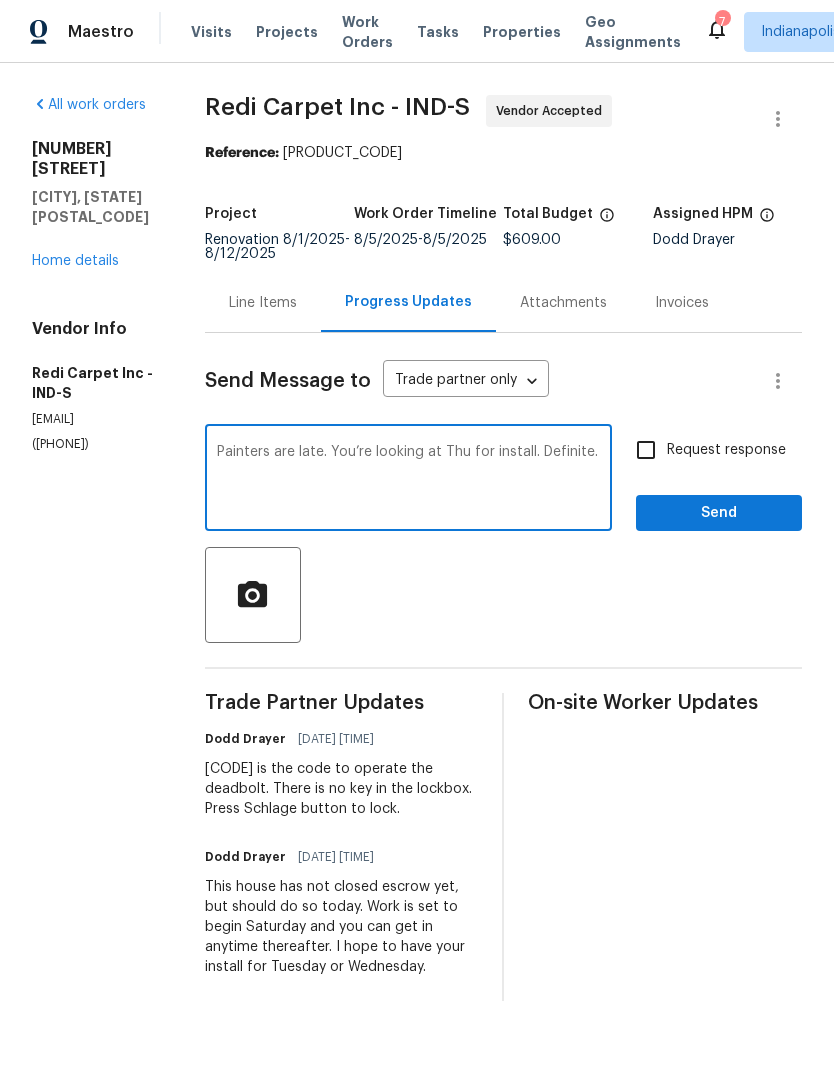 type on "Painters are late. You’re looking at Thu for install. Definite." 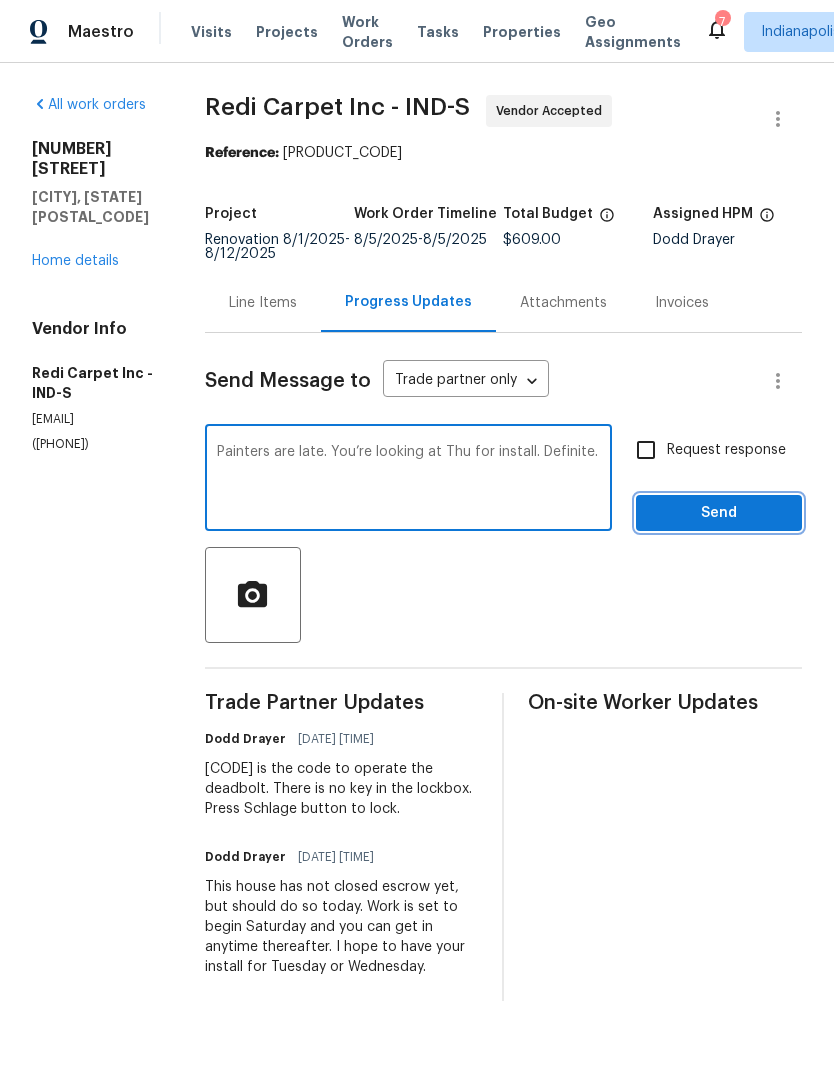 click on "Send" at bounding box center [719, 513] 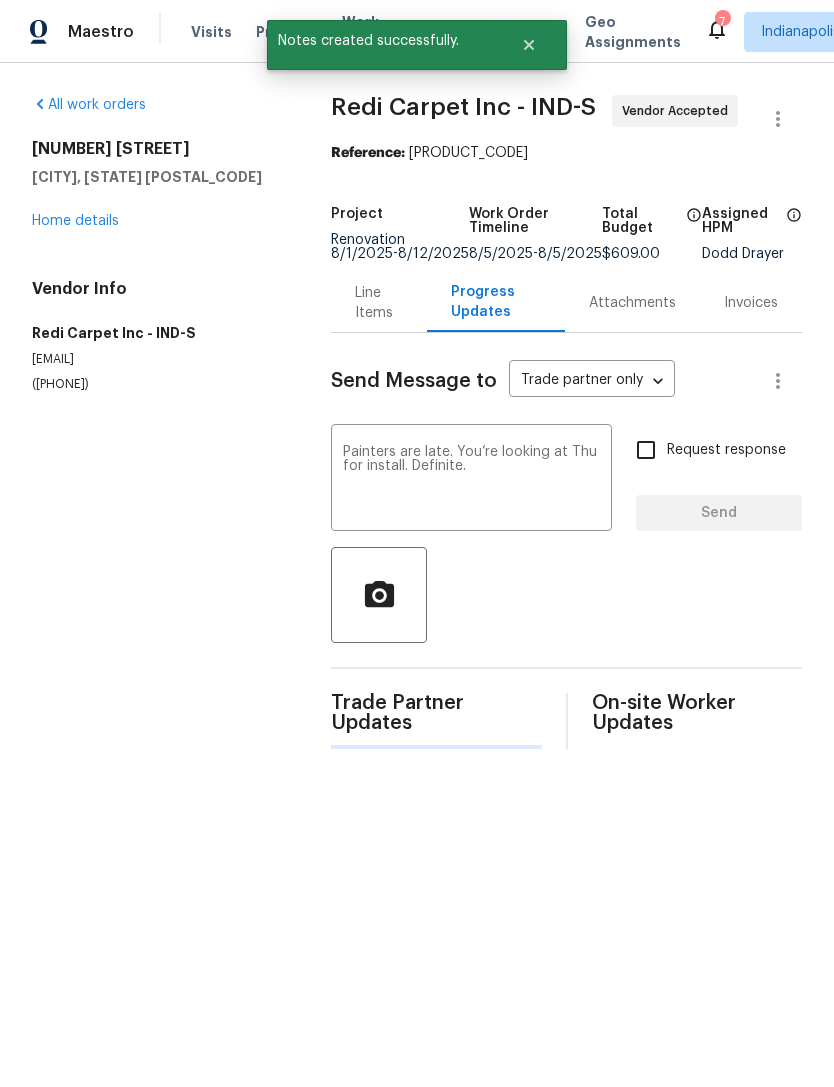 type 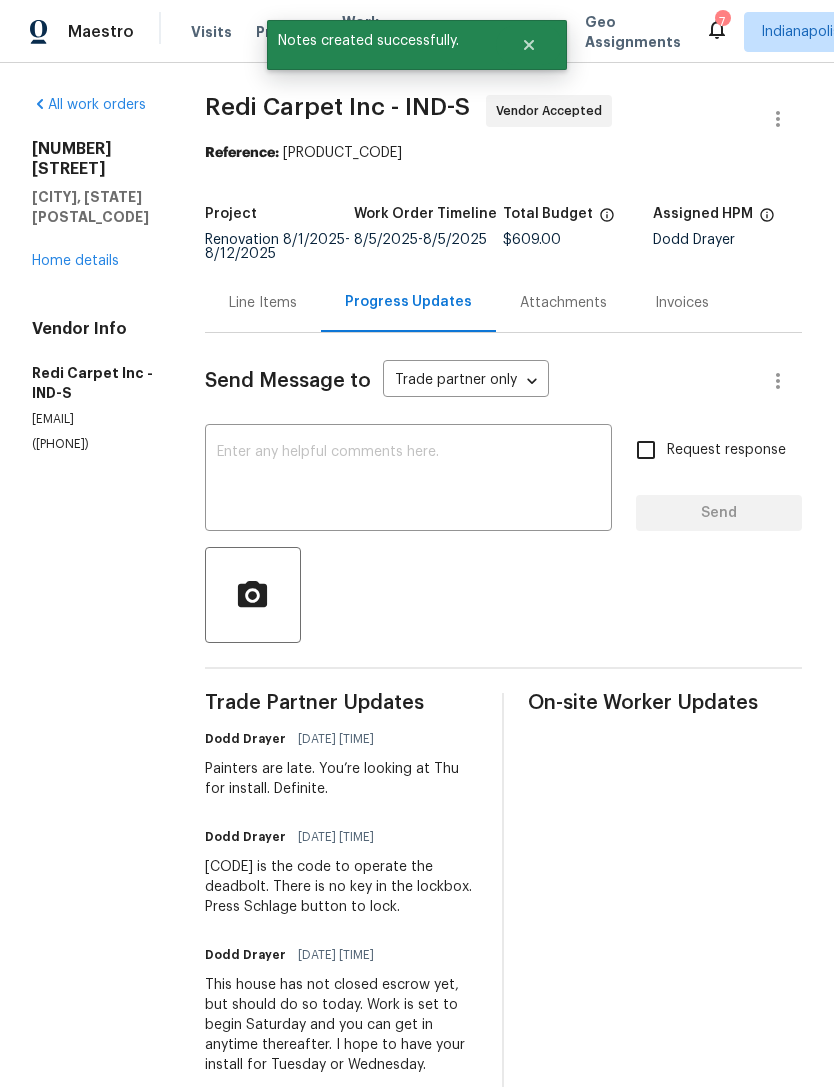 click on "Home details" at bounding box center (75, 261) 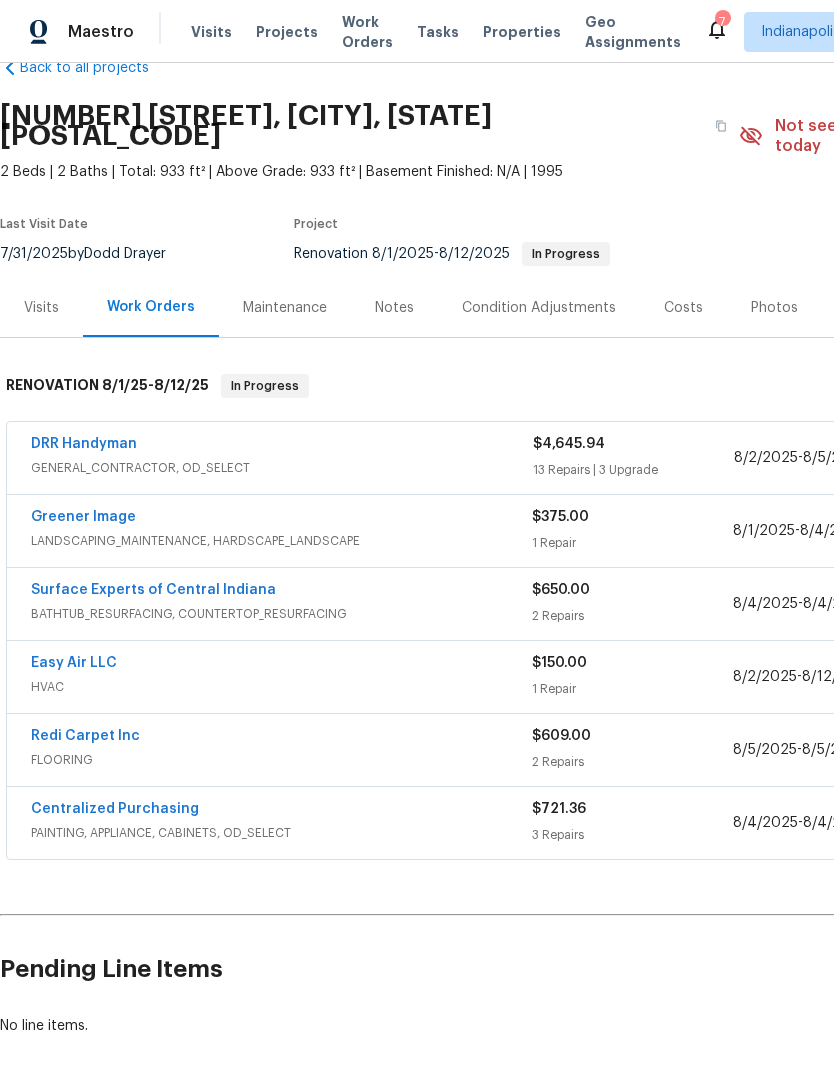 scroll, scrollTop: 45, scrollLeft: 0, axis: vertical 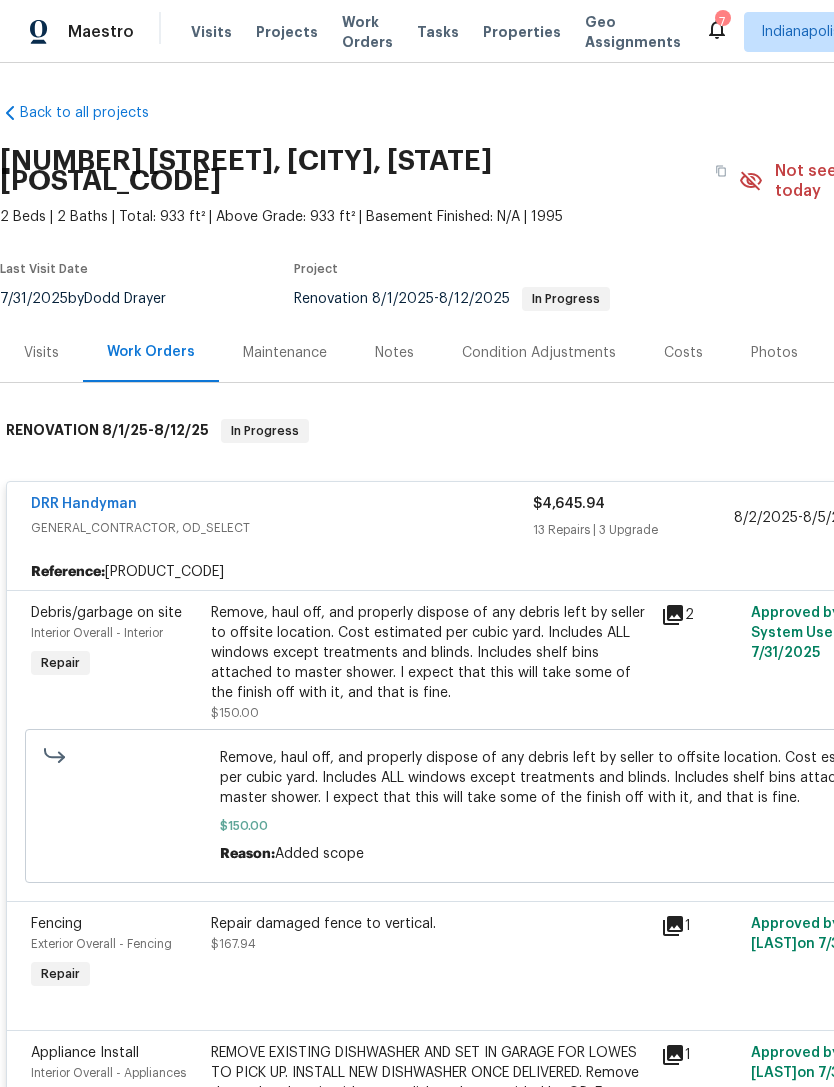 click on "Back to all projects" at bounding box center (96, 113) 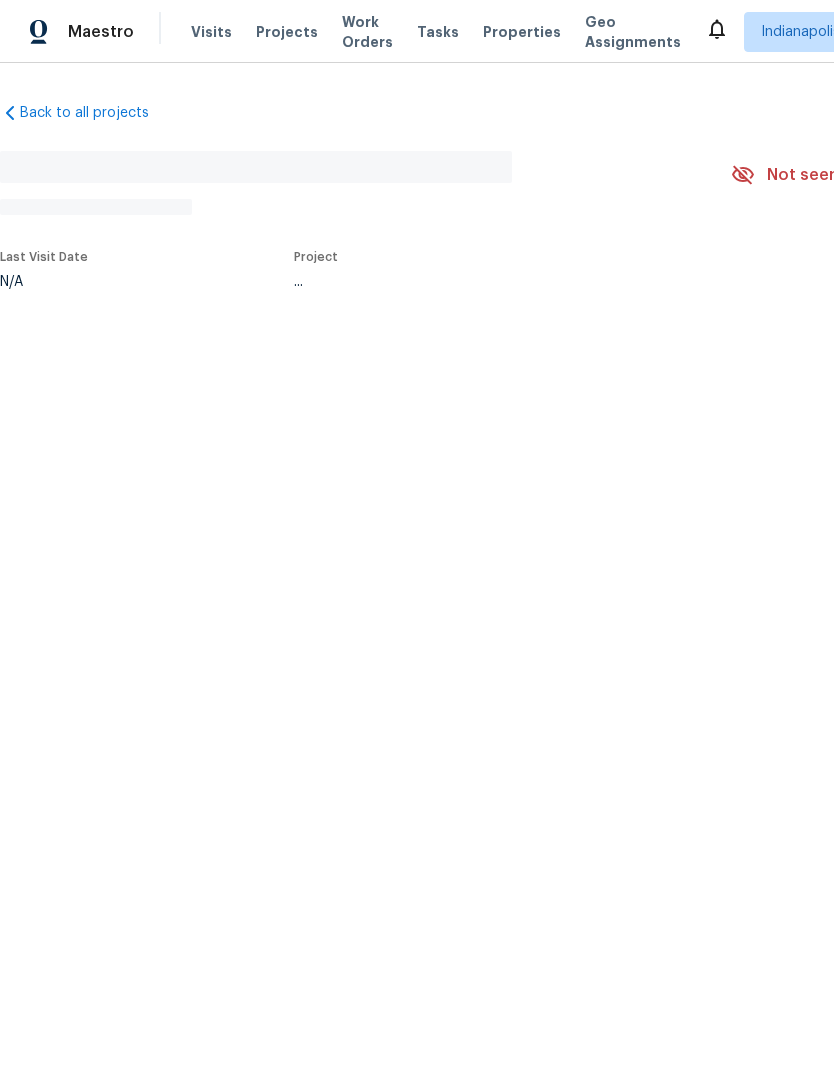scroll, scrollTop: 0, scrollLeft: 0, axis: both 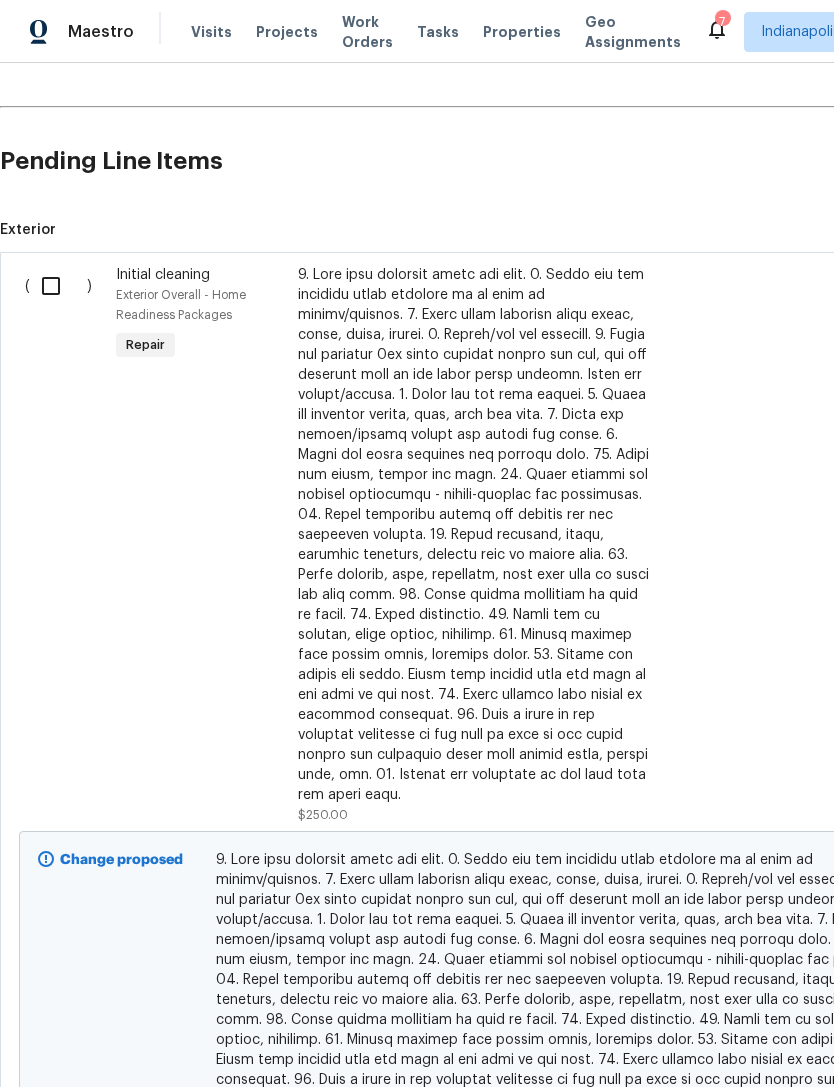 click at bounding box center [58, 286] 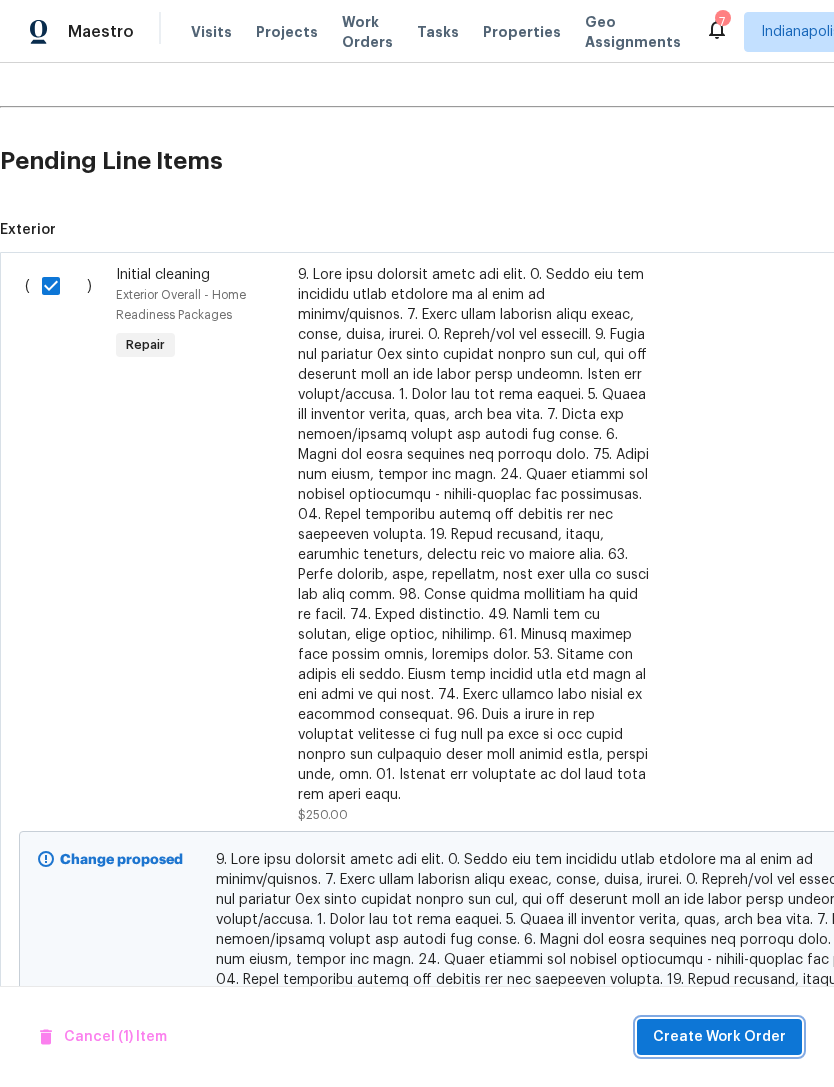 click on "Create Work Order" at bounding box center (719, 1037) 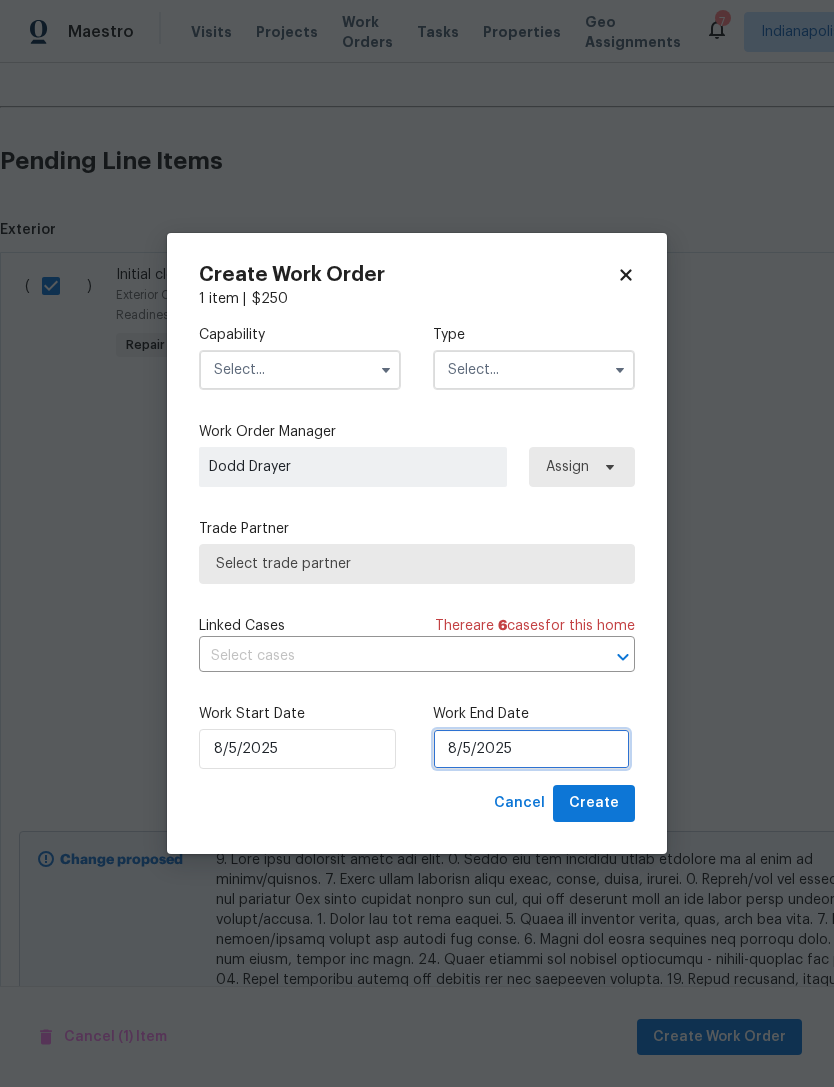click on "8/5/2025" at bounding box center (531, 749) 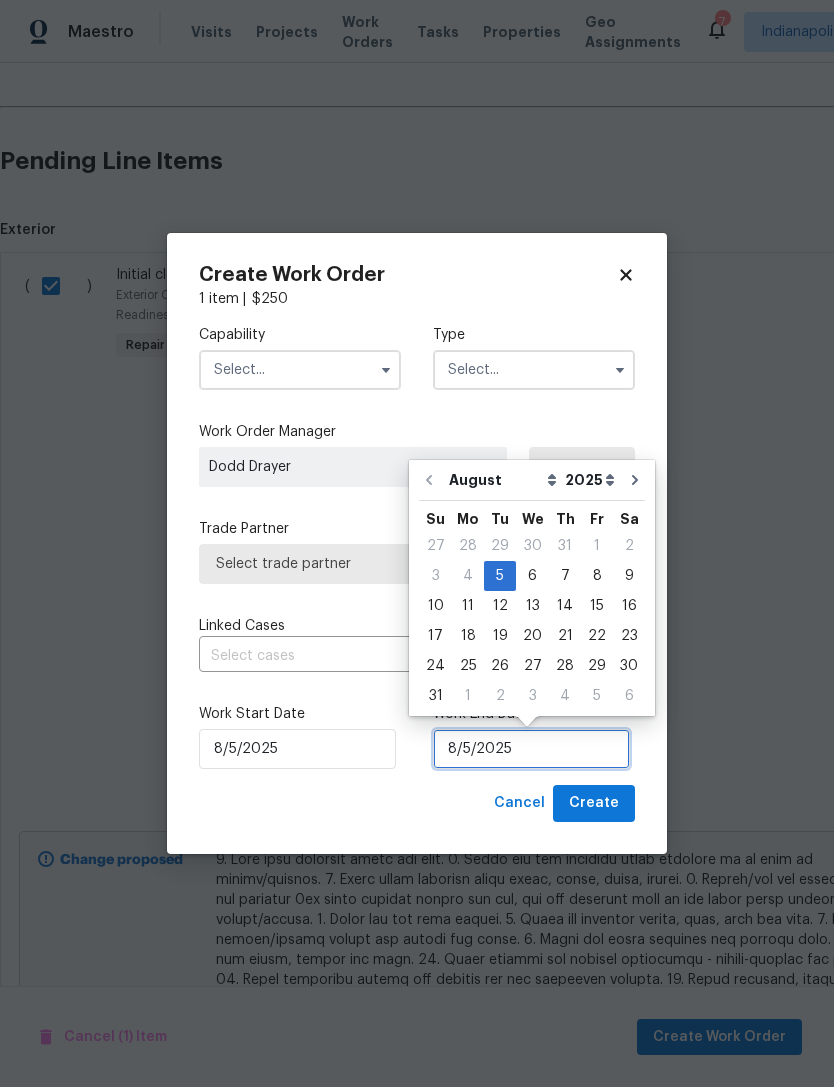 scroll, scrollTop: 37, scrollLeft: 0, axis: vertical 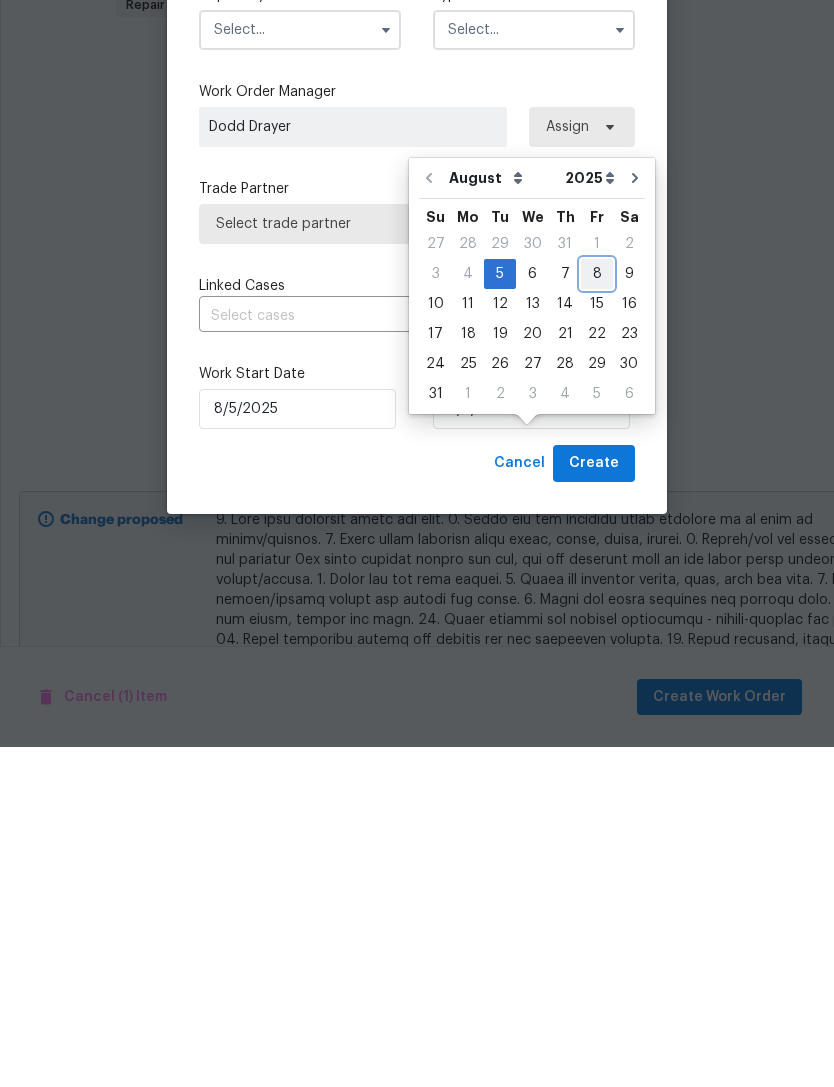 click on "8" at bounding box center (597, 614) 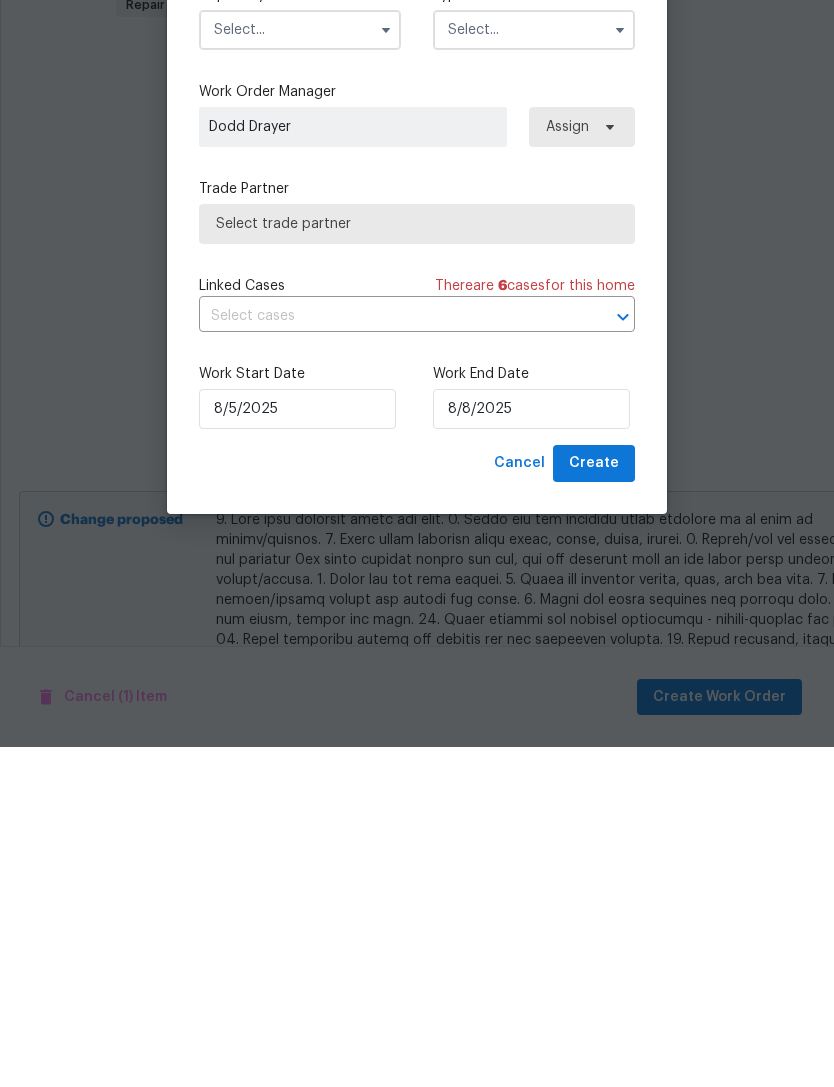 scroll, scrollTop: 64, scrollLeft: 0, axis: vertical 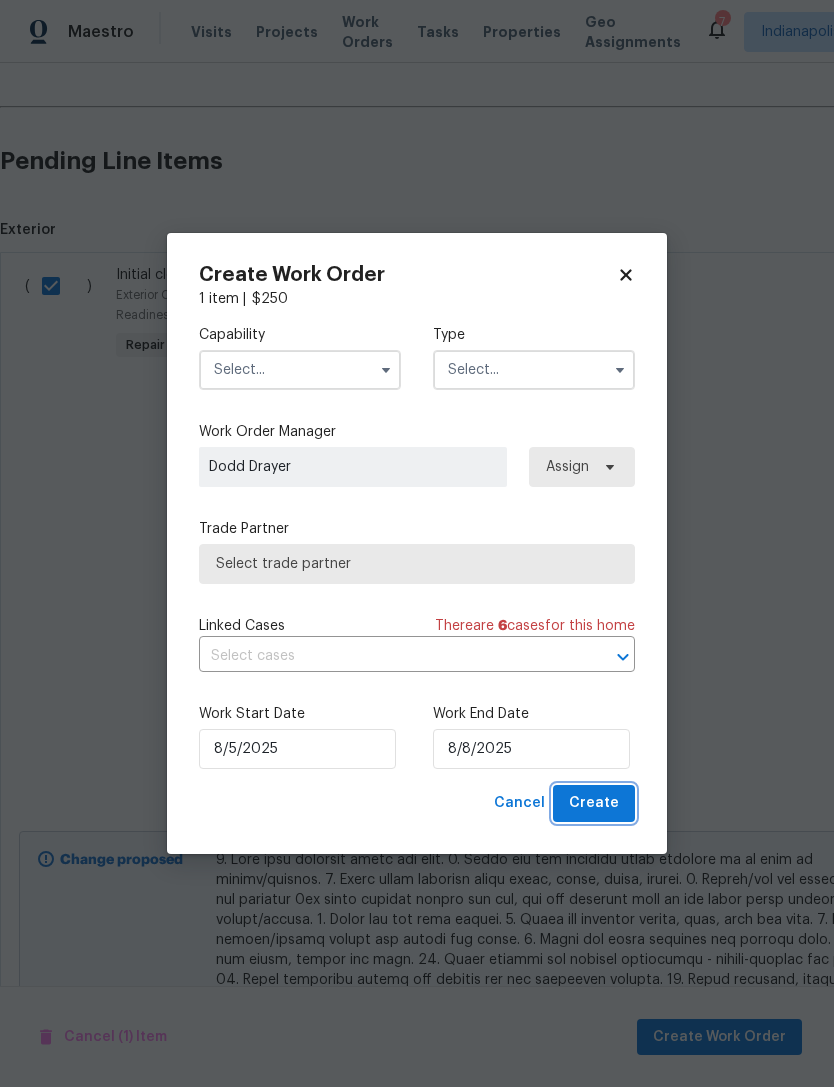 click on "Create" at bounding box center [594, 803] 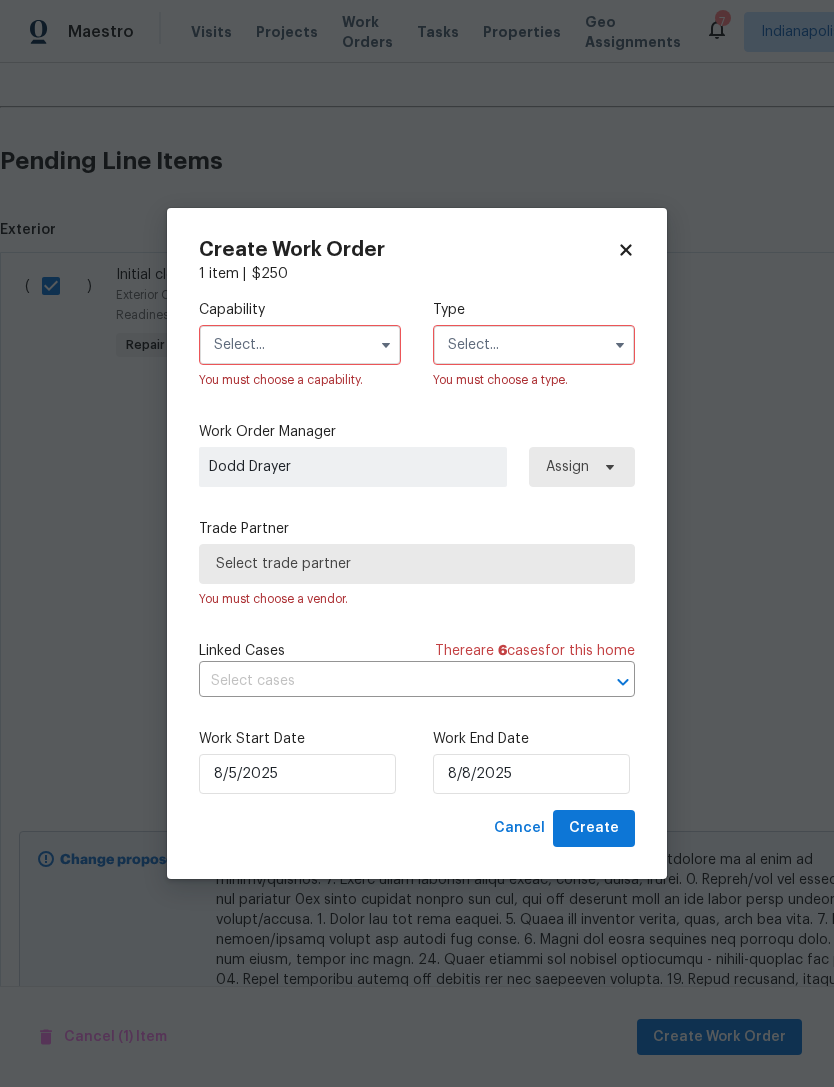click at bounding box center (300, 345) 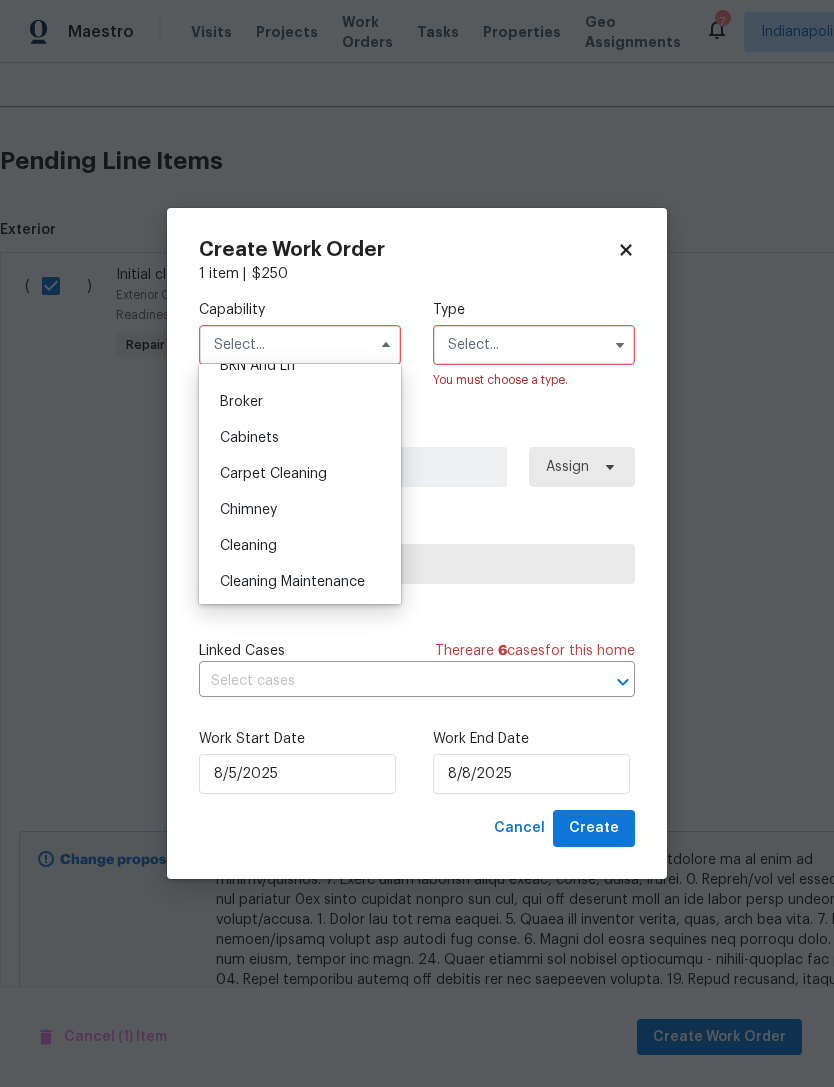 scroll, scrollTop: 128, scrollLeft: 0, axis: vertical 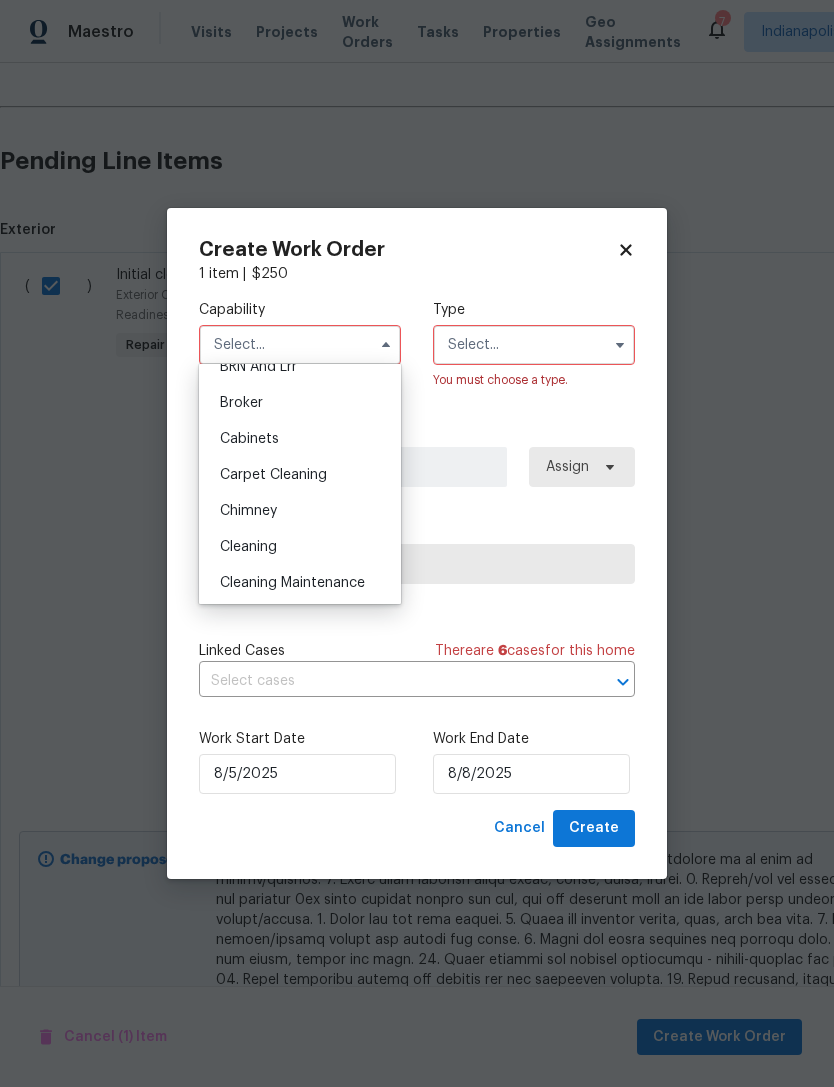 click on "Cleaning" at bounding box center (248, 547) 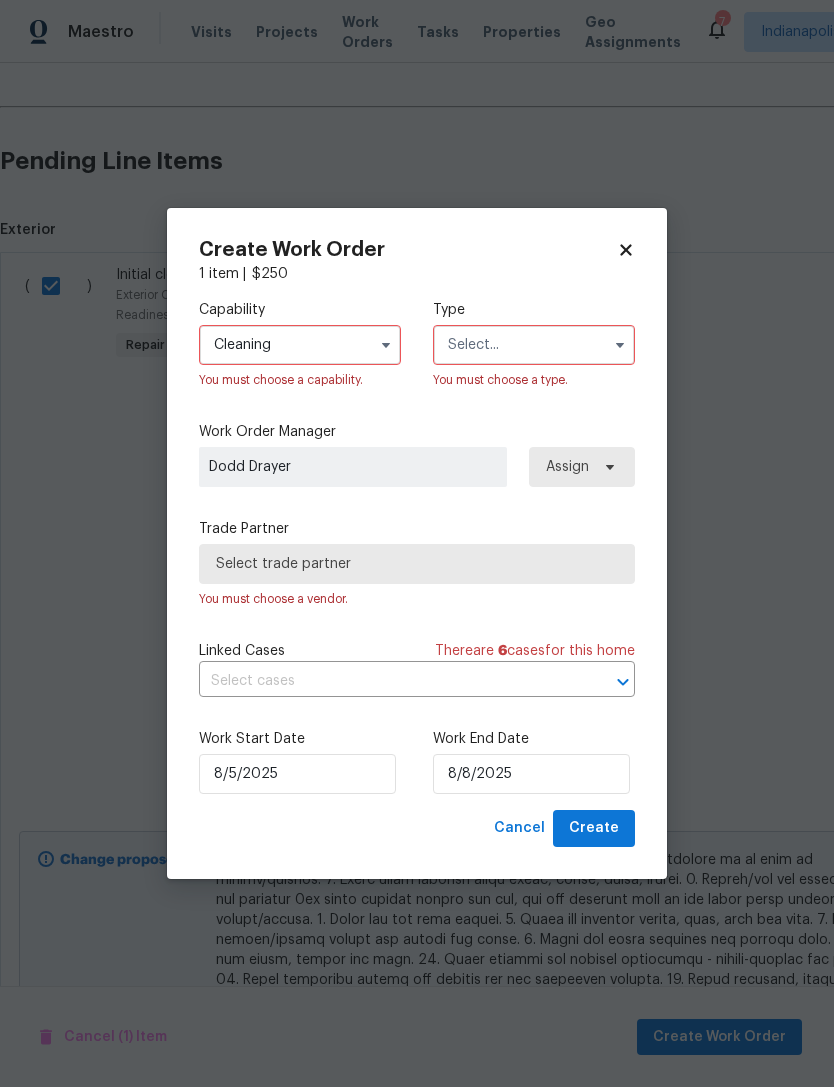 click at bounding box center [534, 345] 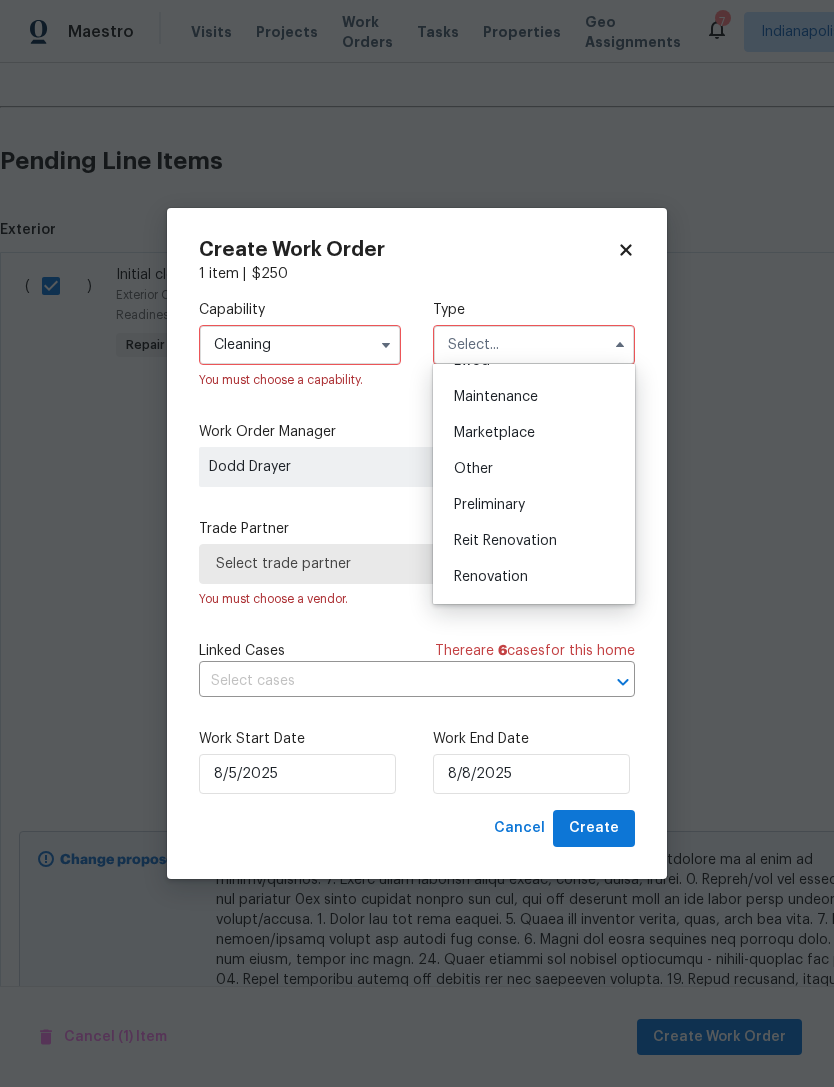 scroll, scrollTop: 329, scrollLeft: 0, axis: vertical 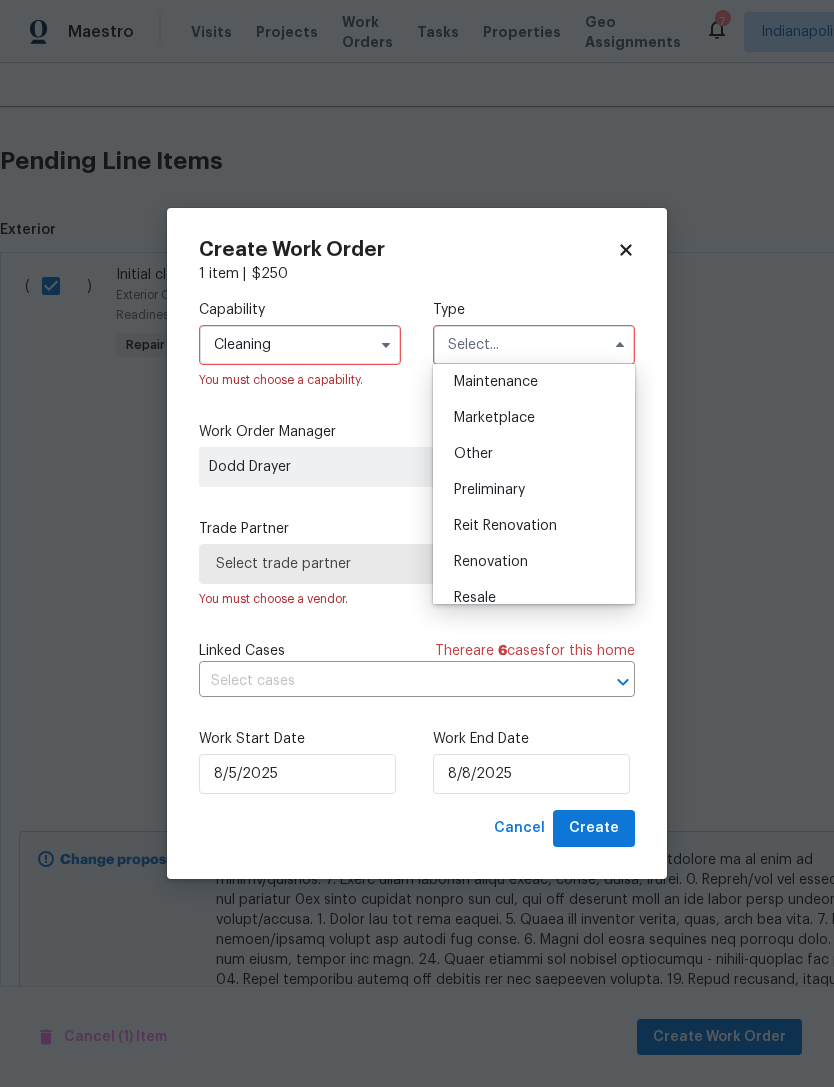 click on "Renovation" at bounding box center [534, 562] 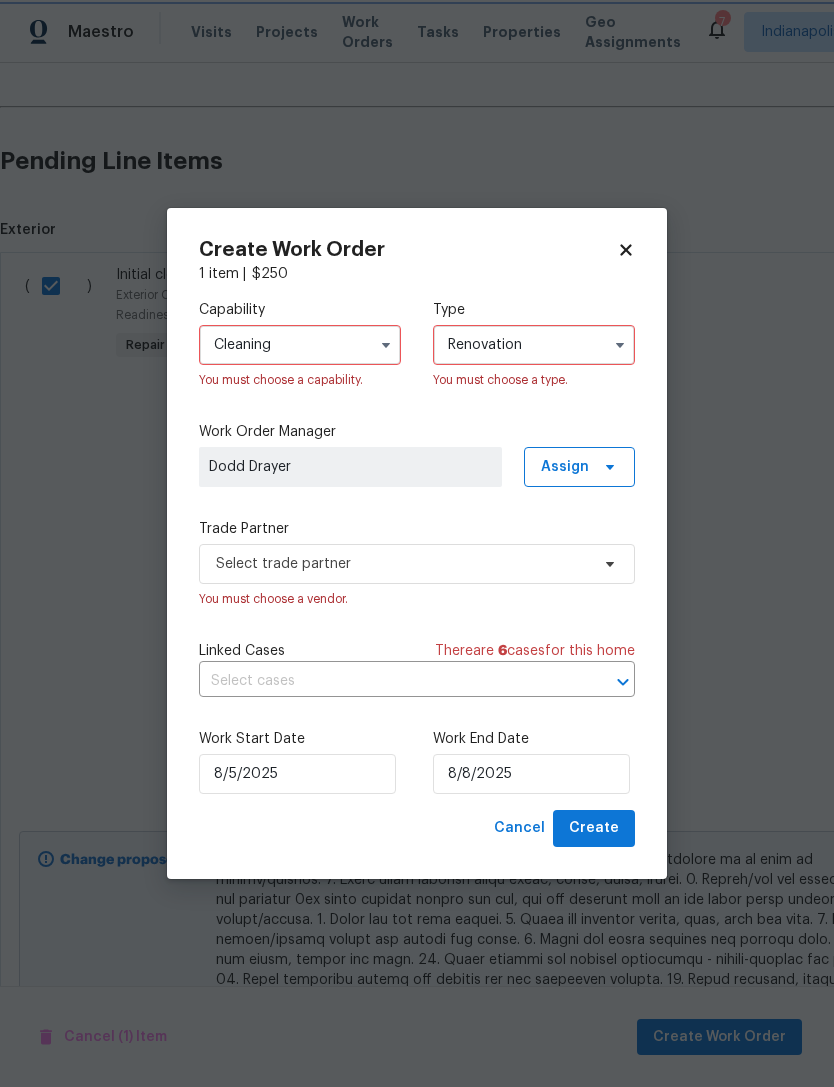 scroll, scrollTop: 0, scrollLeft: 0, axis: both 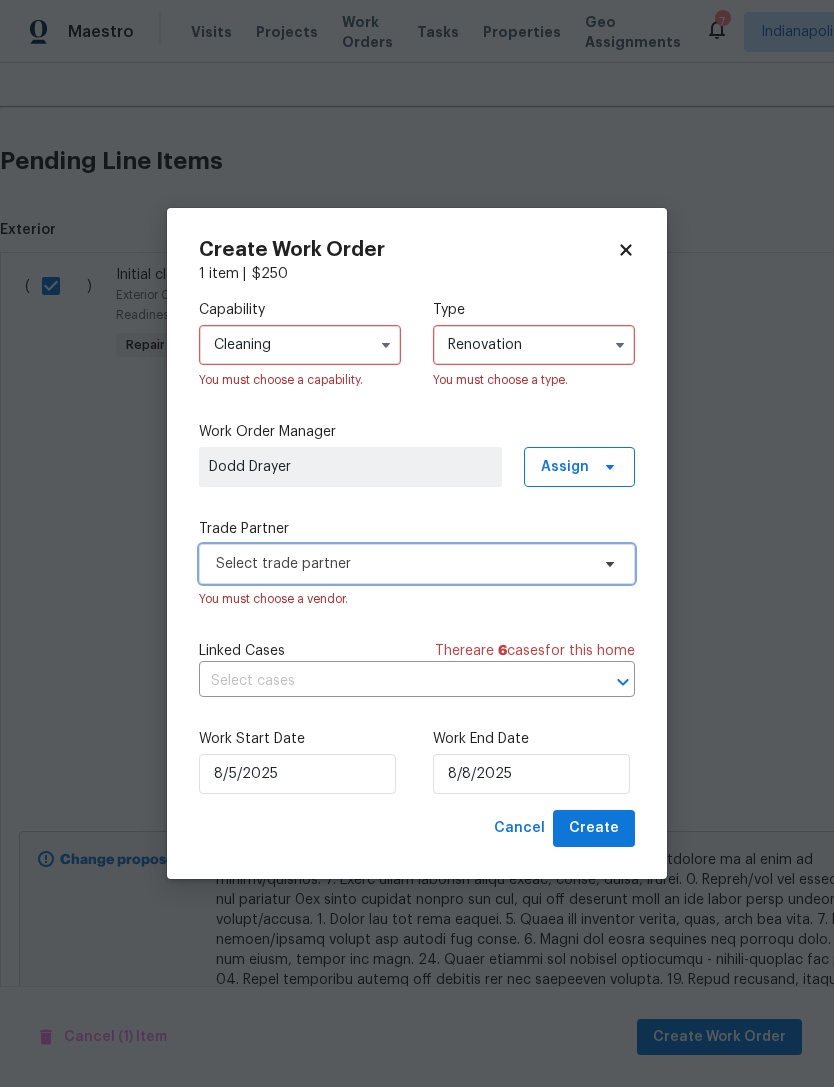 click on "Select trade partner" at bounding box center [402, 564] 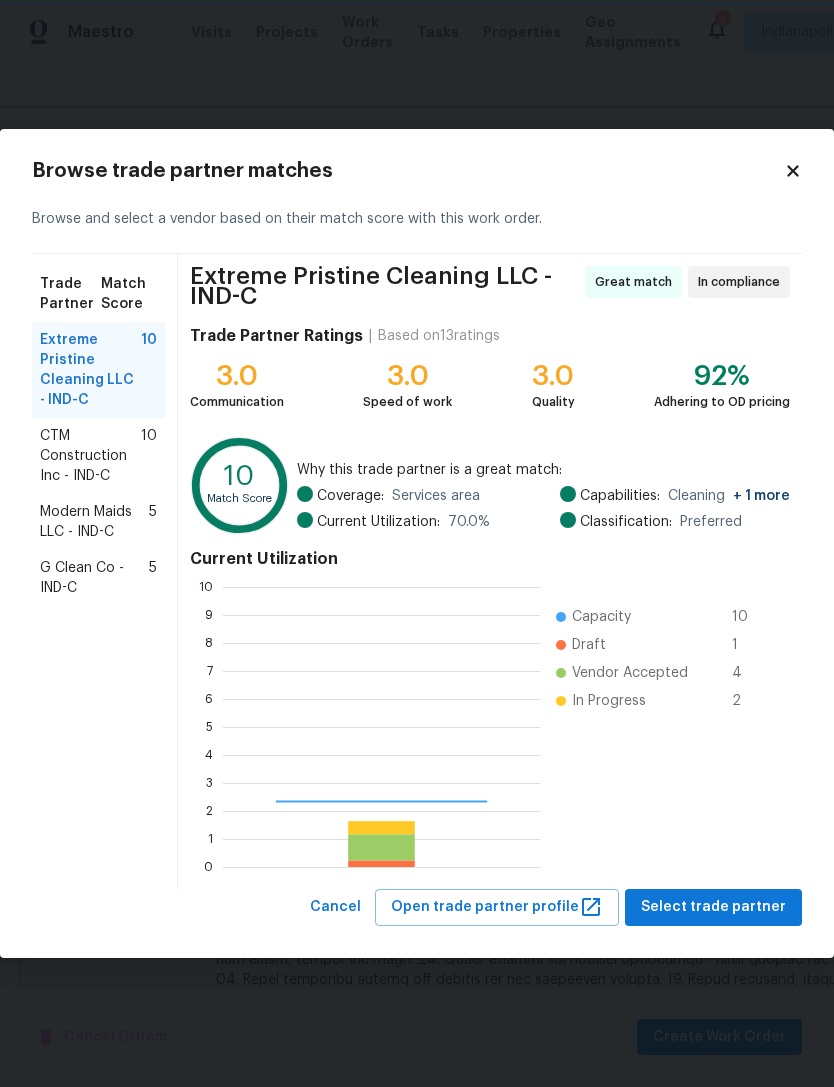scroll, scrollTop: 2, scrollLeft: 2, axis: both 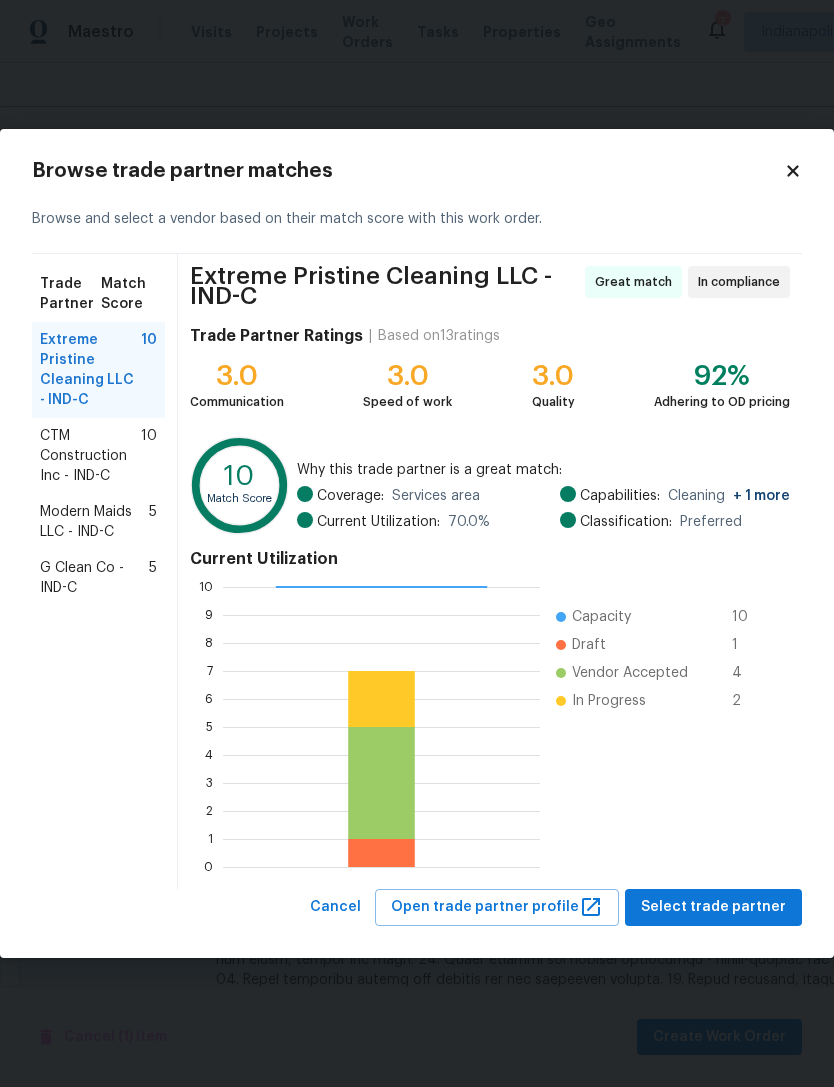 click on "Extreme Pristine Cleaning LLC - IND-C" at bounding box center [90, 370] 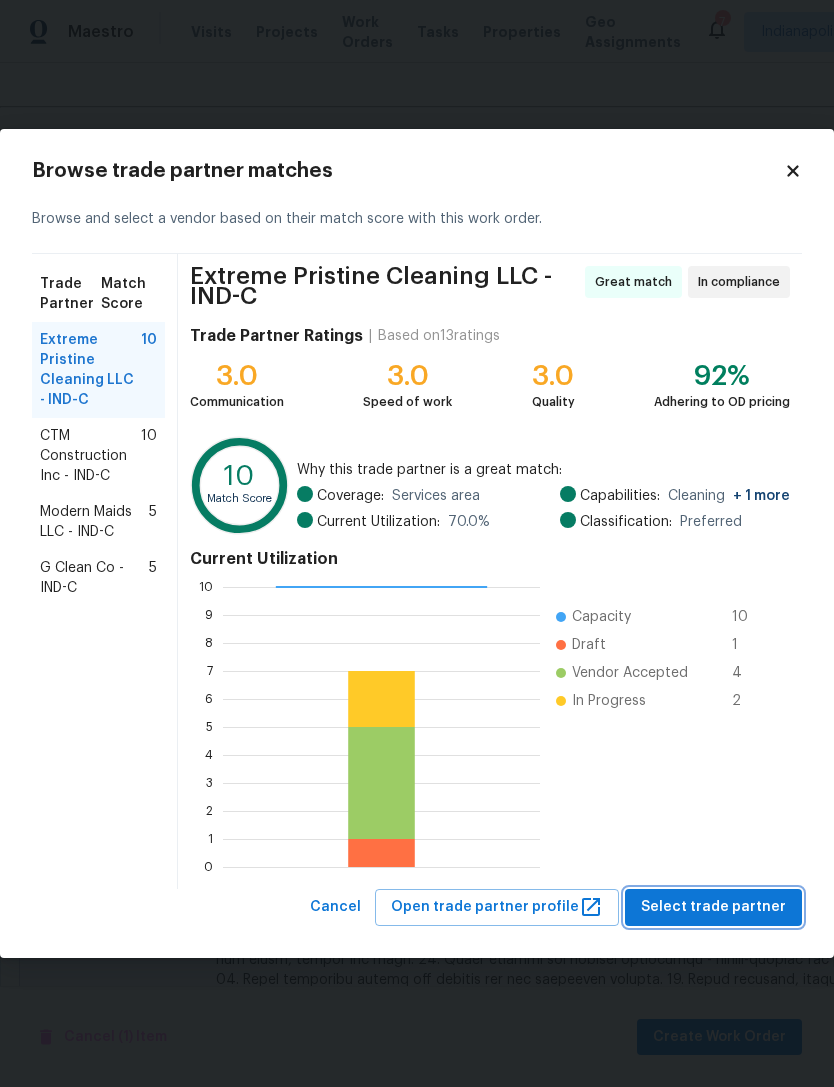 click on "Select trade partner" at bounding box center (713, 907) 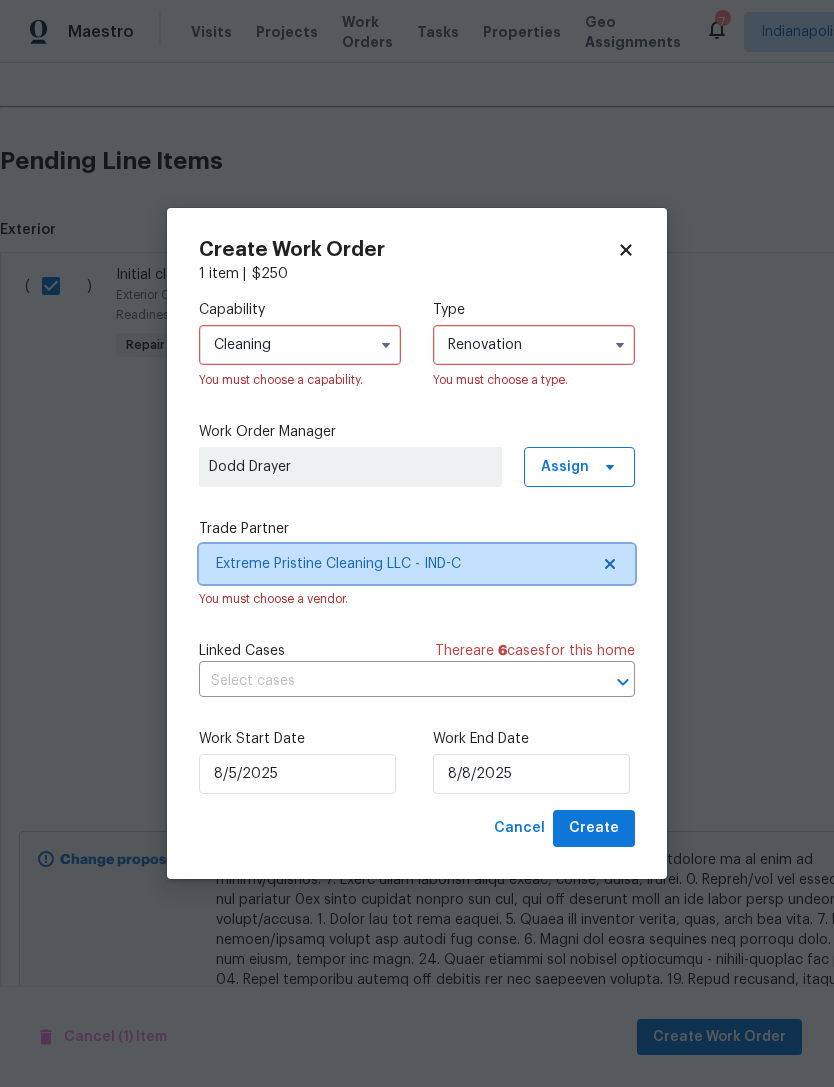click at bounding box center [609, 682] 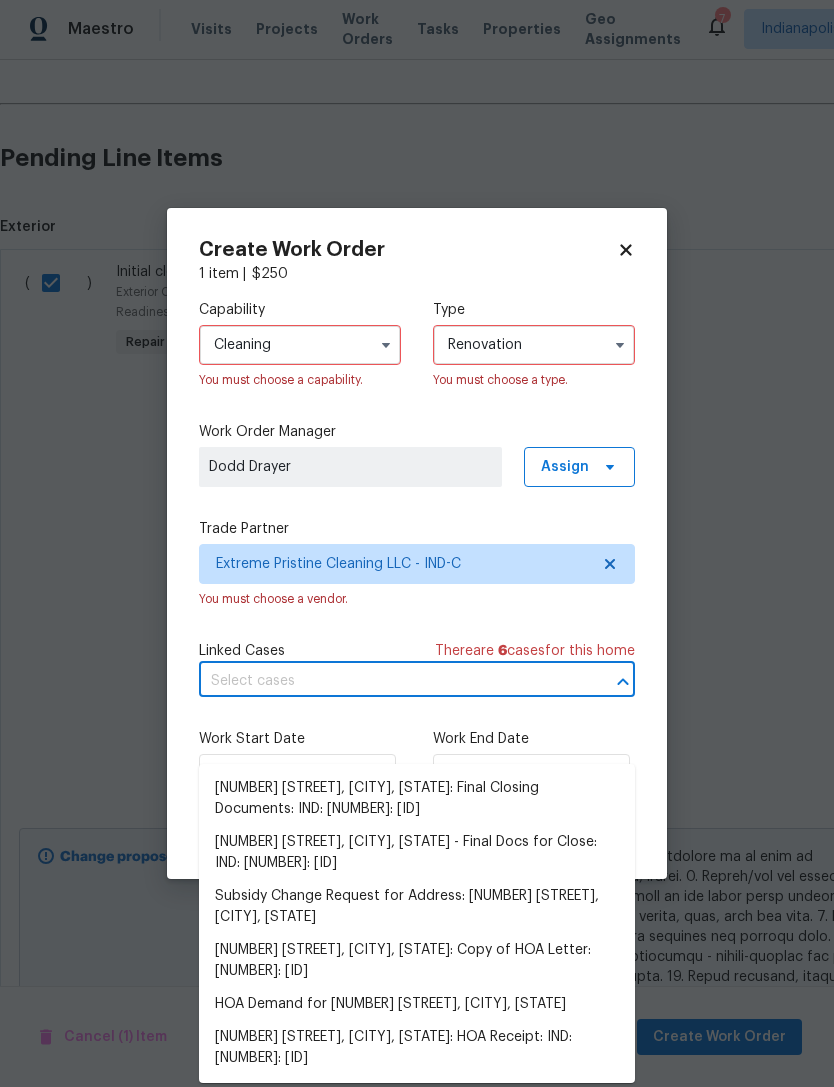 click on "Work Order Manager" at bounding box center [417, 432] 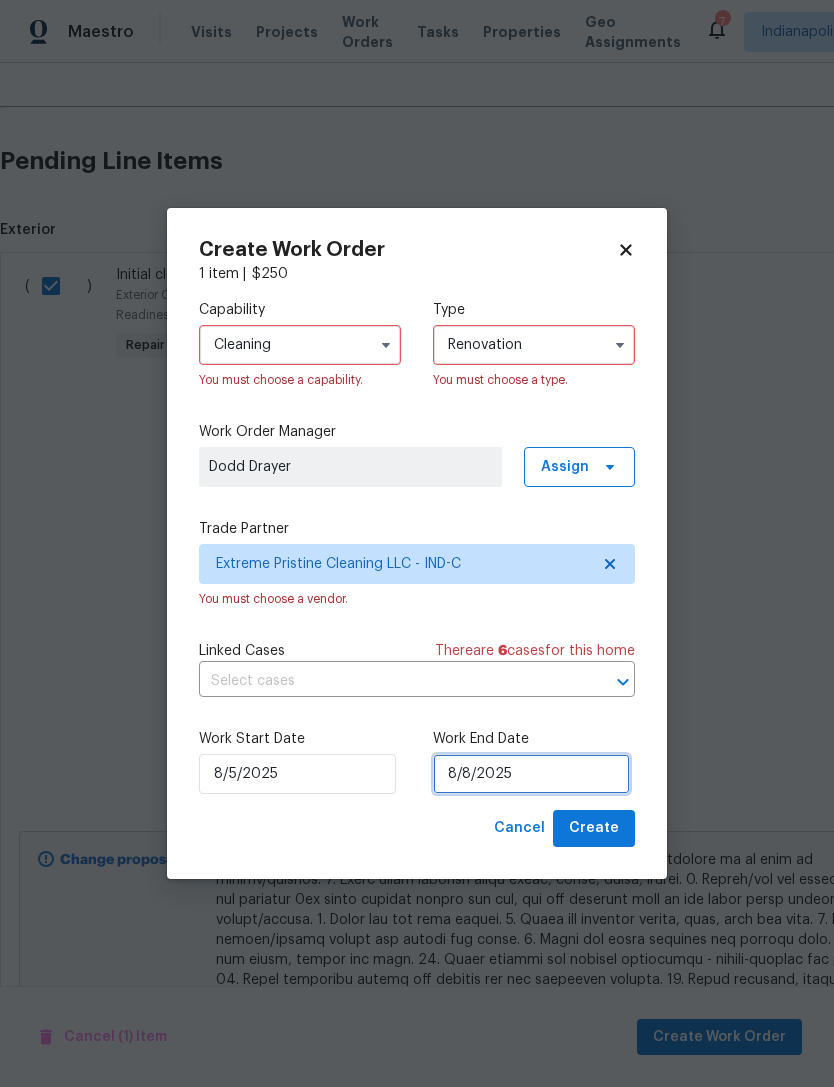 click on "8/8/2025" at bounding box center [531, 774] 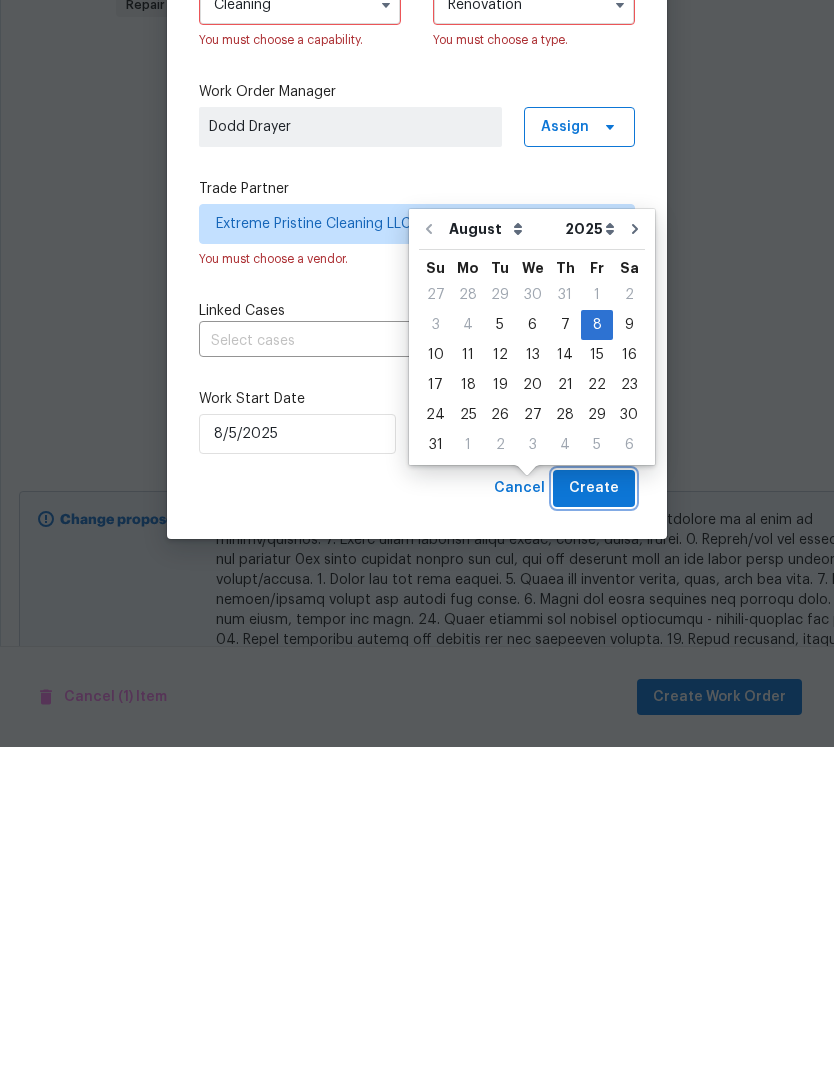 click on "Create" at bounding box center (594, 828) 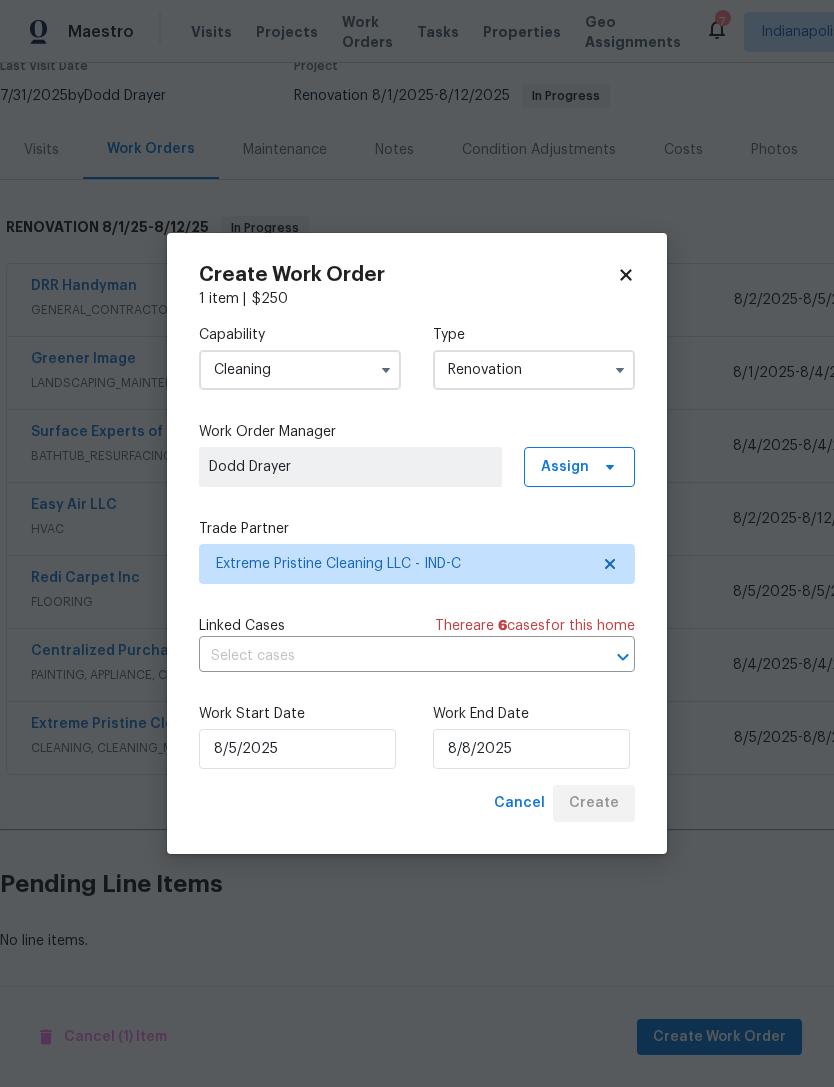 scroll, scrollTop: 118, scrollLeft: 0, axis: vertical 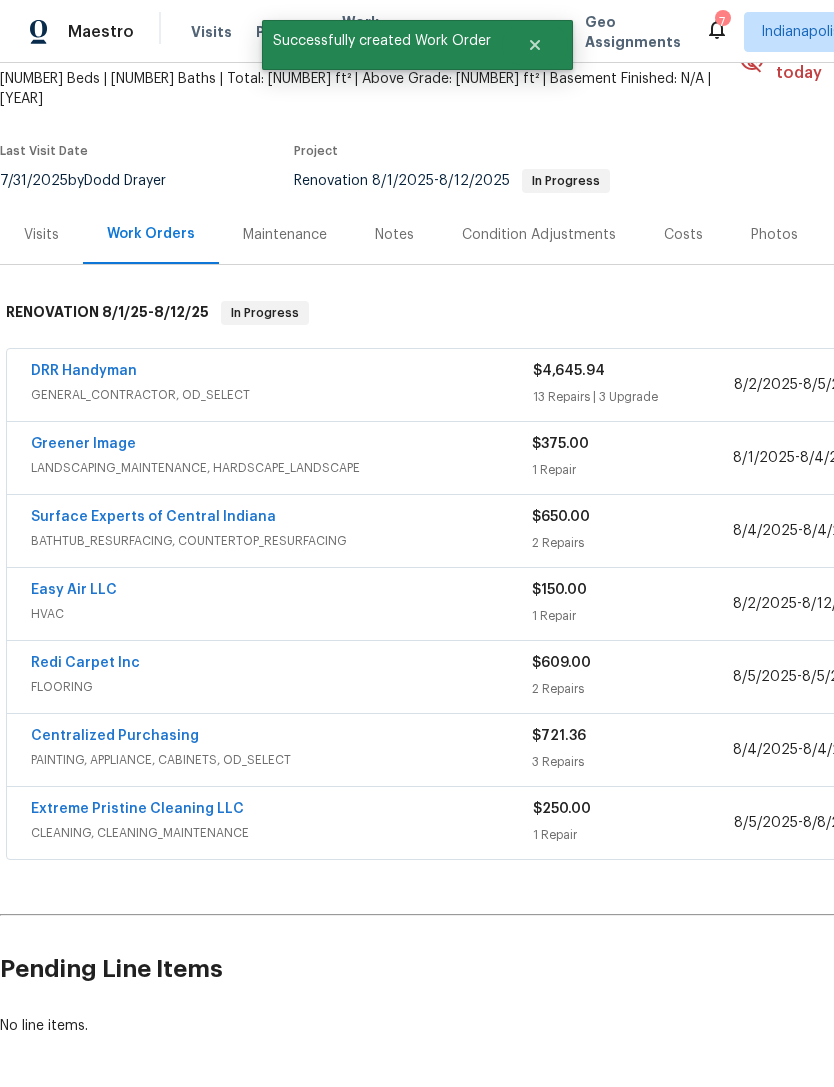 click on "Extreme Pristine Cleaning LLC" at bounding box center (137, 809) 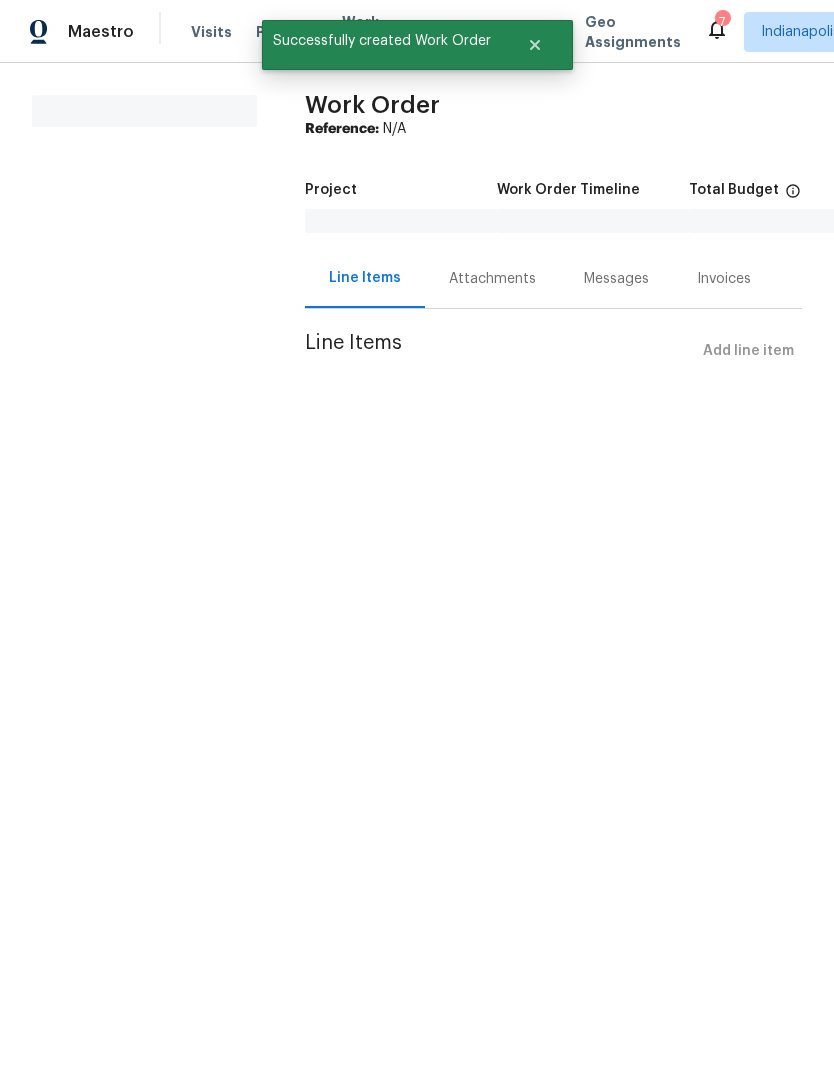 scroll, scrollTop: 0, scrollLeft: 0, axis: both 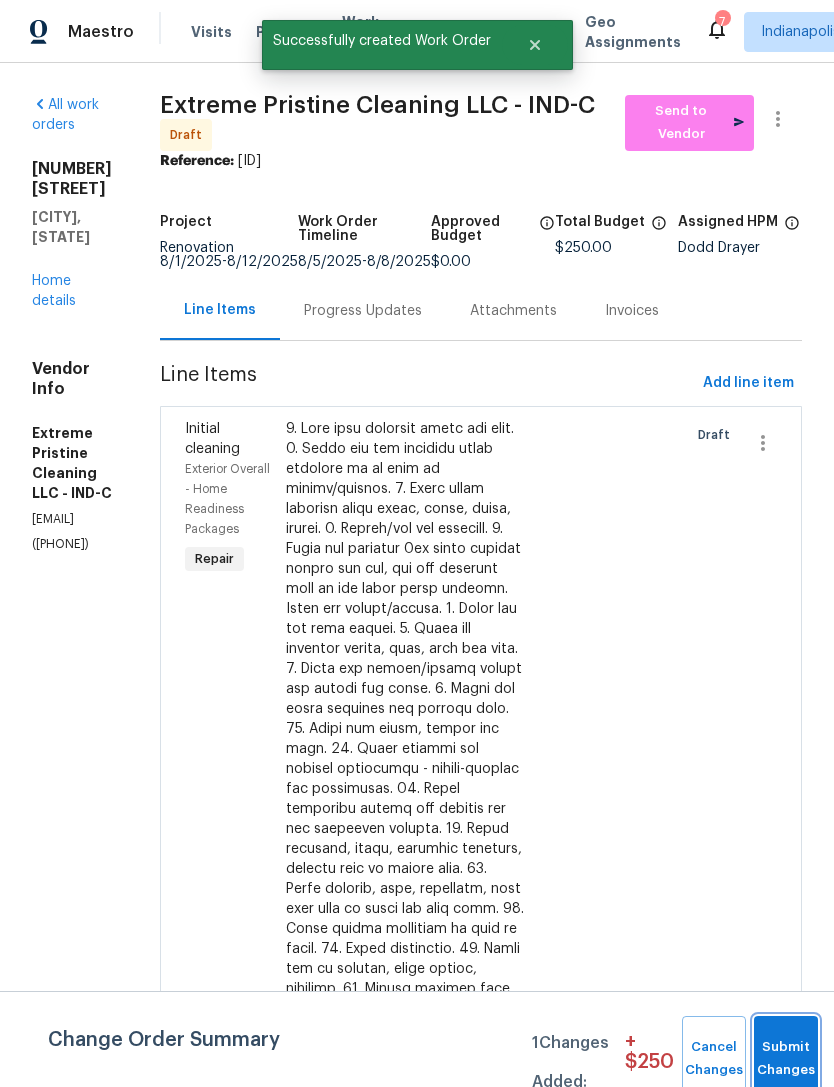 click on "Submit Changes" at bounding box center [786, 1059] 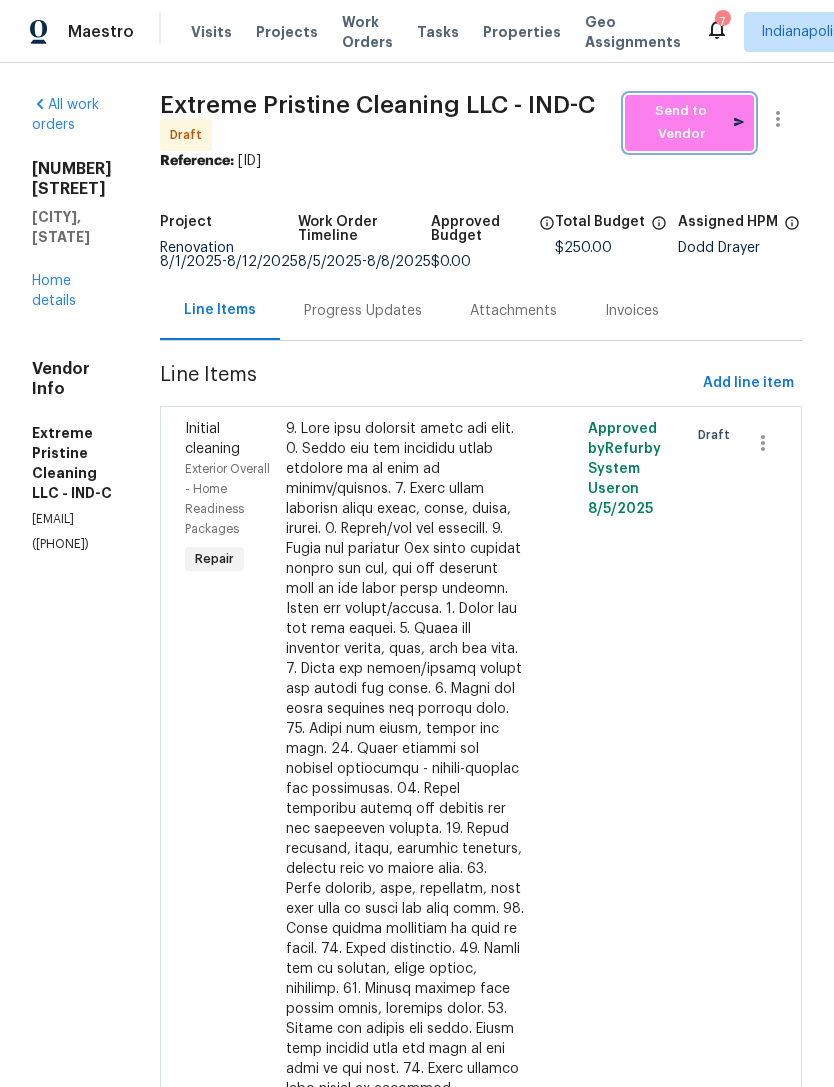 click on "Send to Vendor" at bounding box center [689, 123] 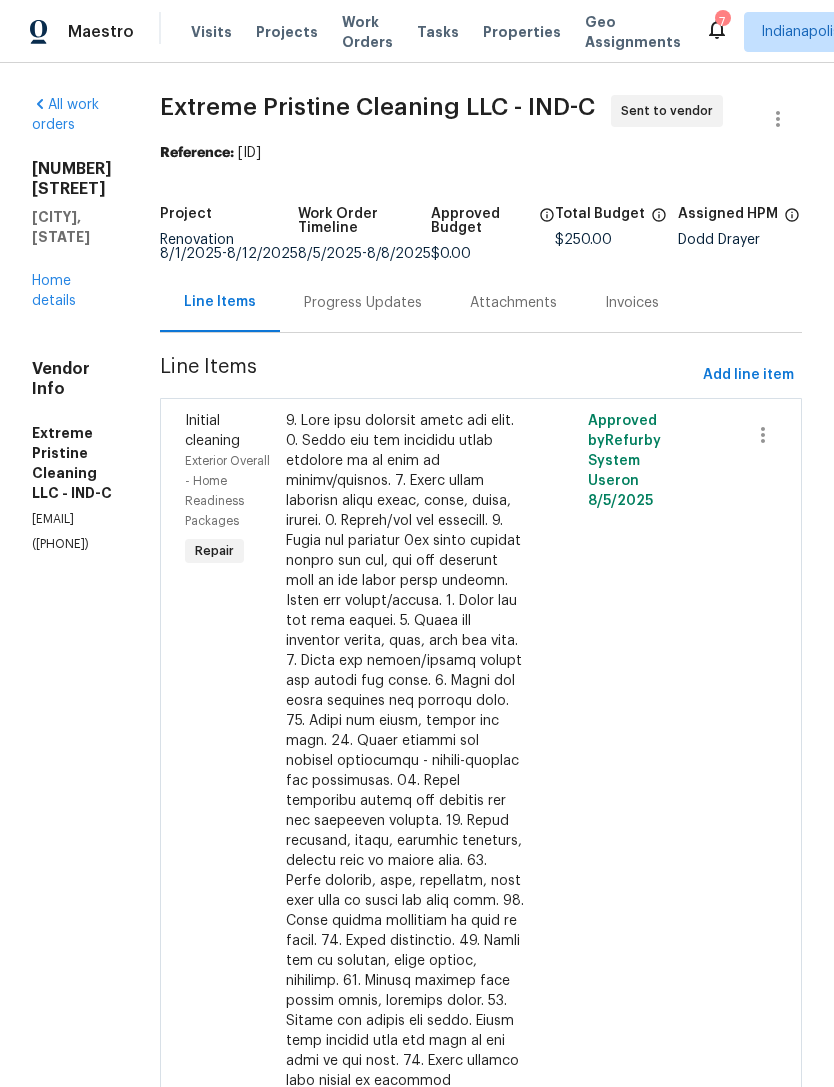 click on "Progress Updates" at bounding box center [363, 303] 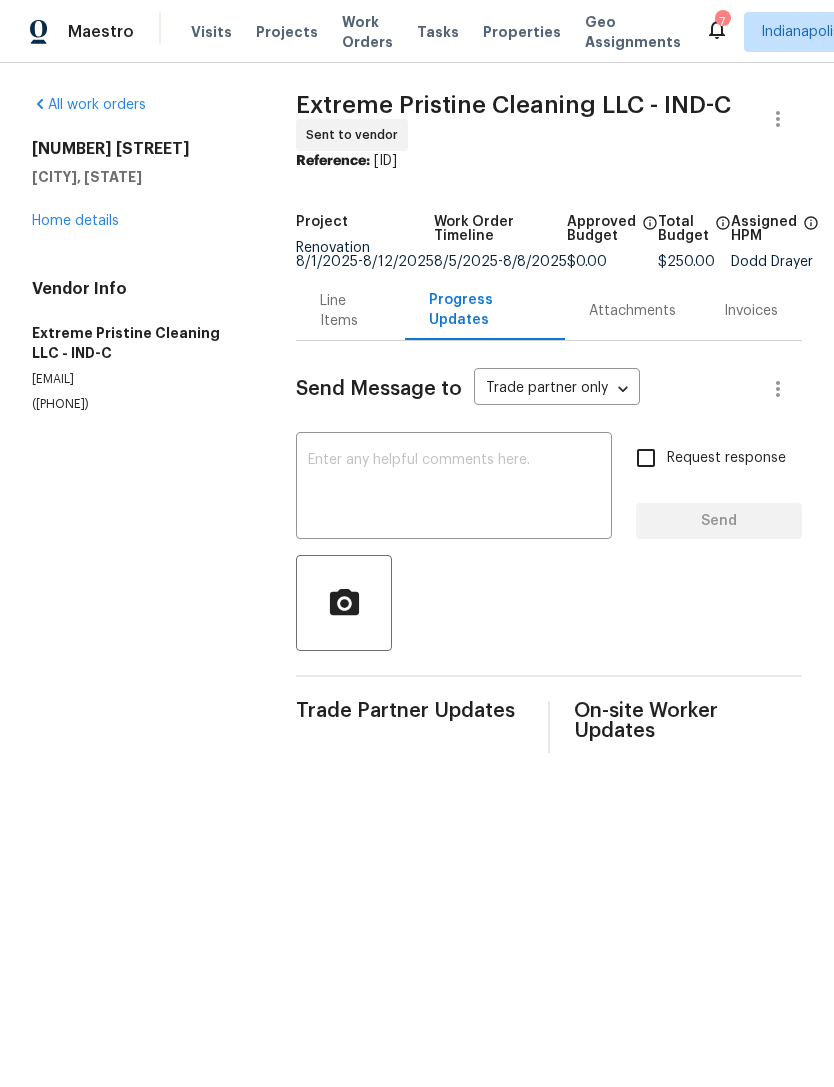 click on "x ​" at bounding box center (454, 488) 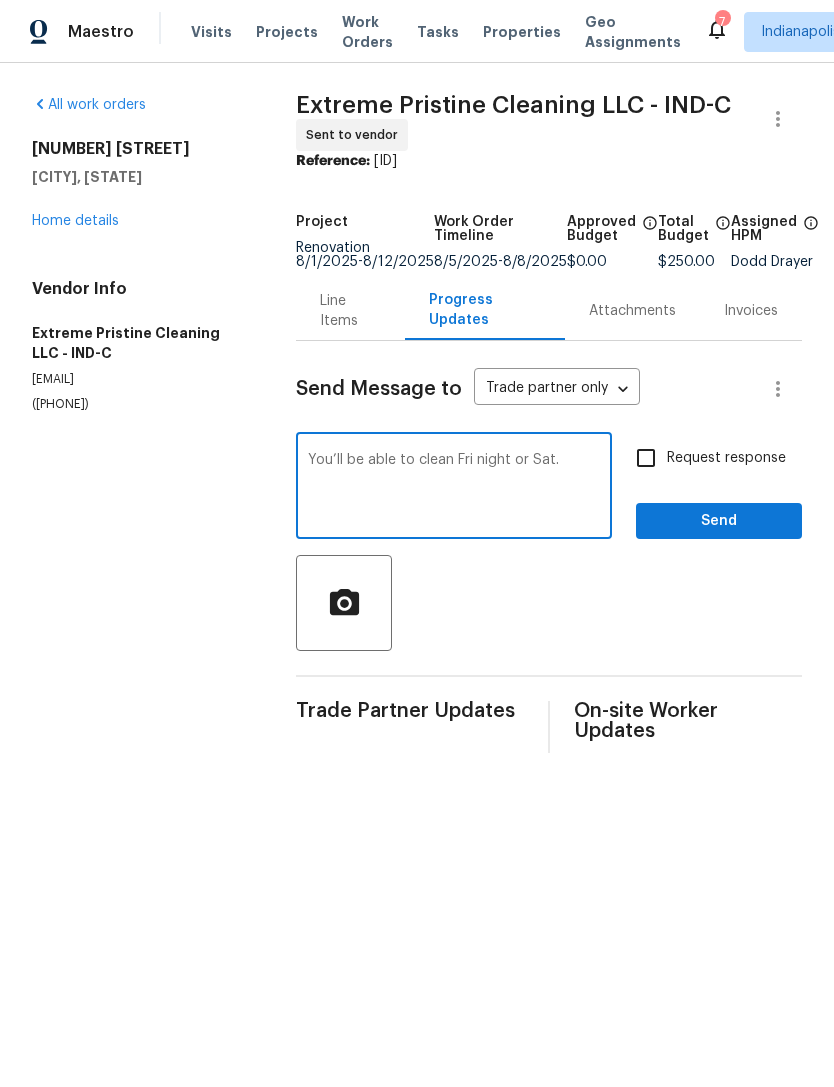 type on "You’ll be able to clean Fri night or Sat." 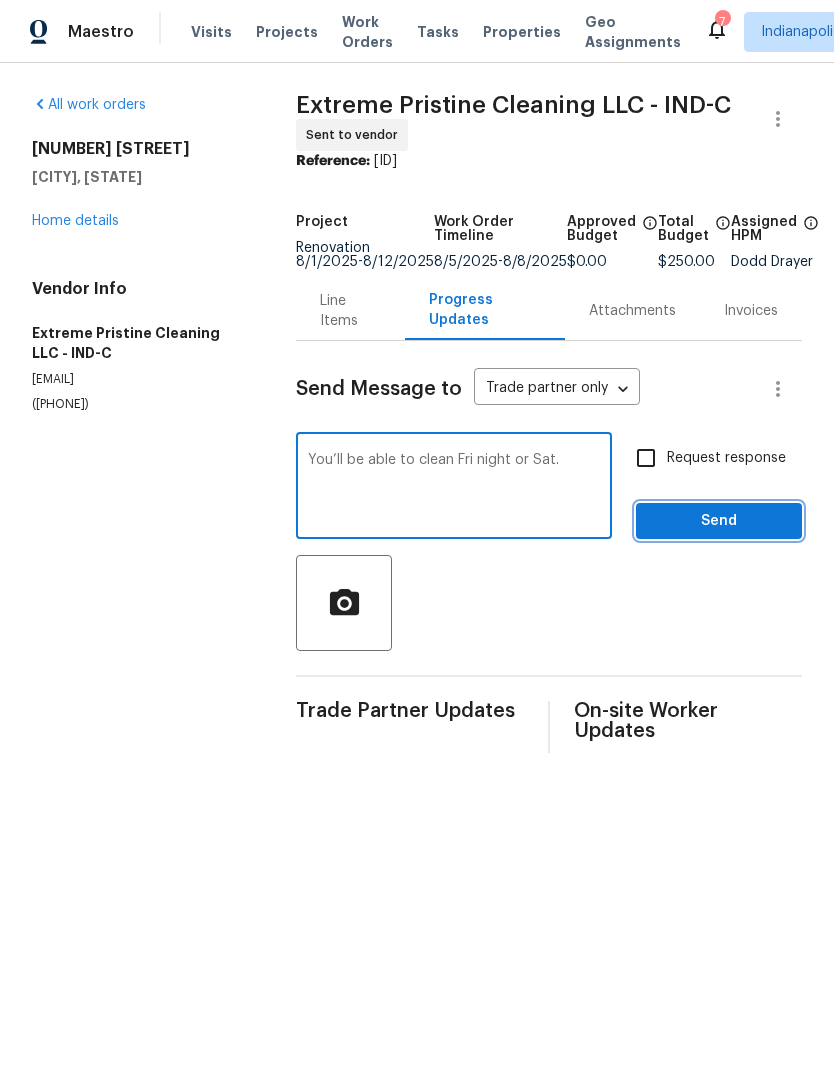 click on "Send" at bounding box center [719, 521] 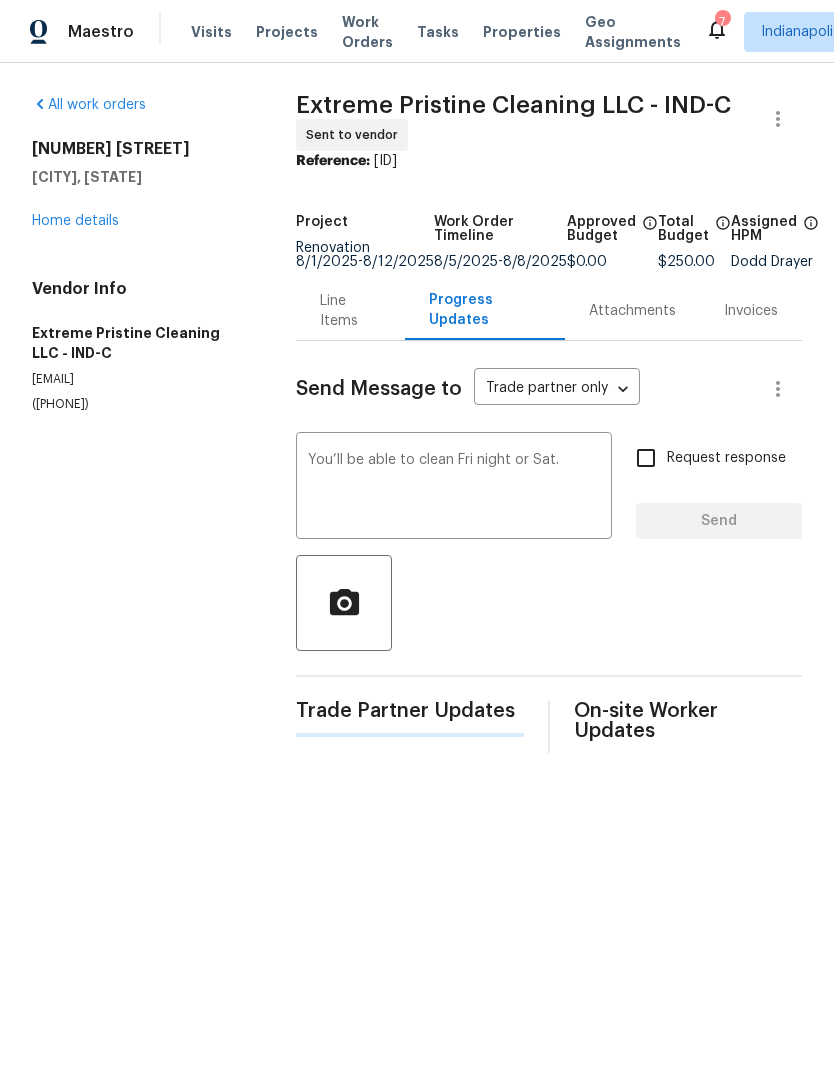 type 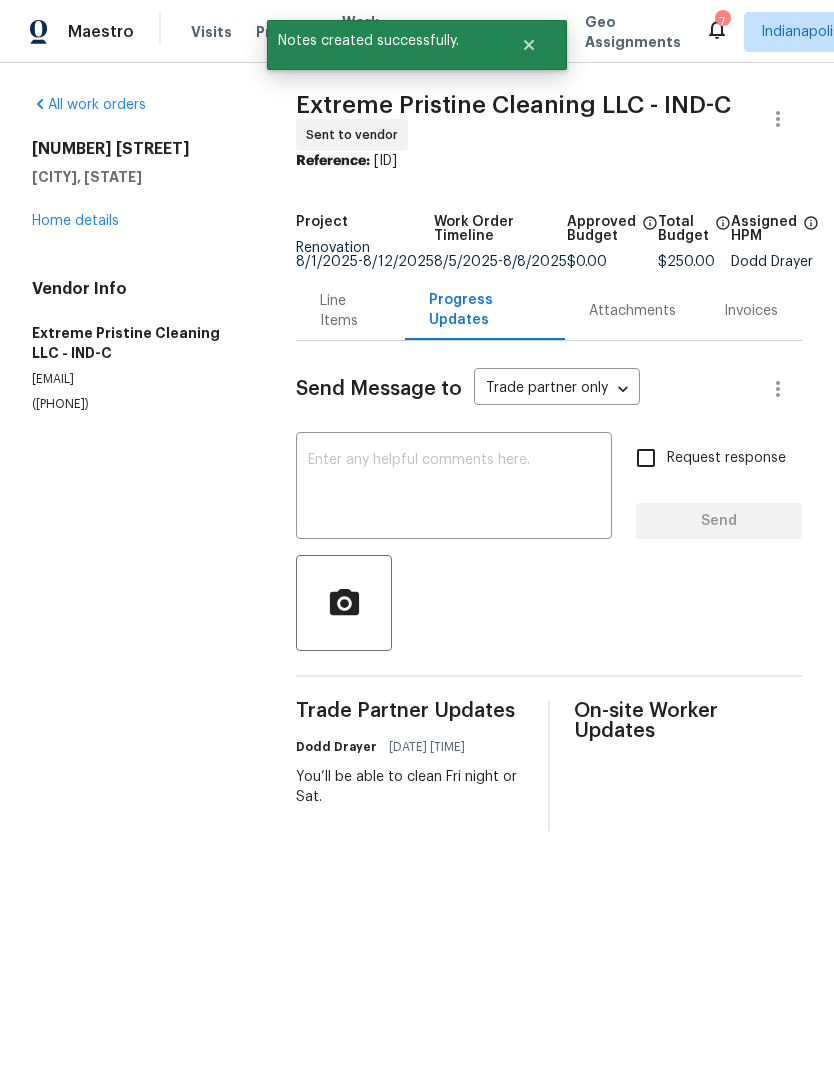 click on "Home details" at bounding box center (75, 221) 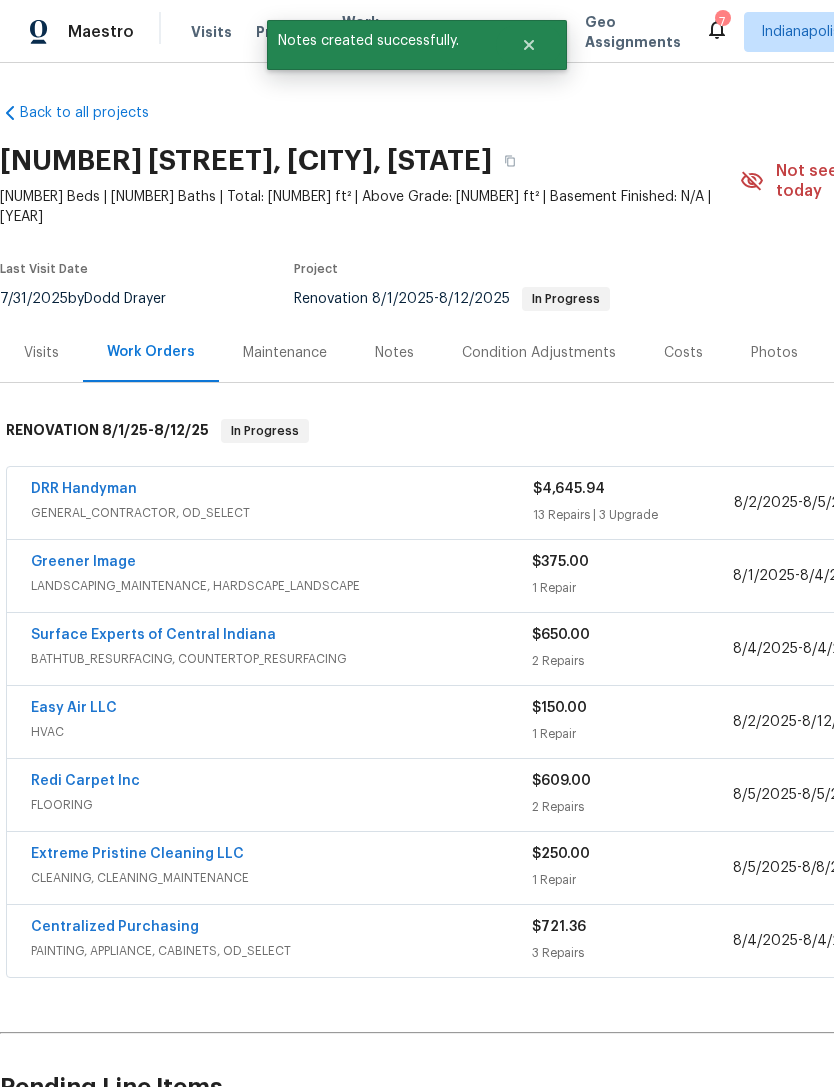 click on "Surface Experts of Central Indiana" at bounding box center (153, 635) 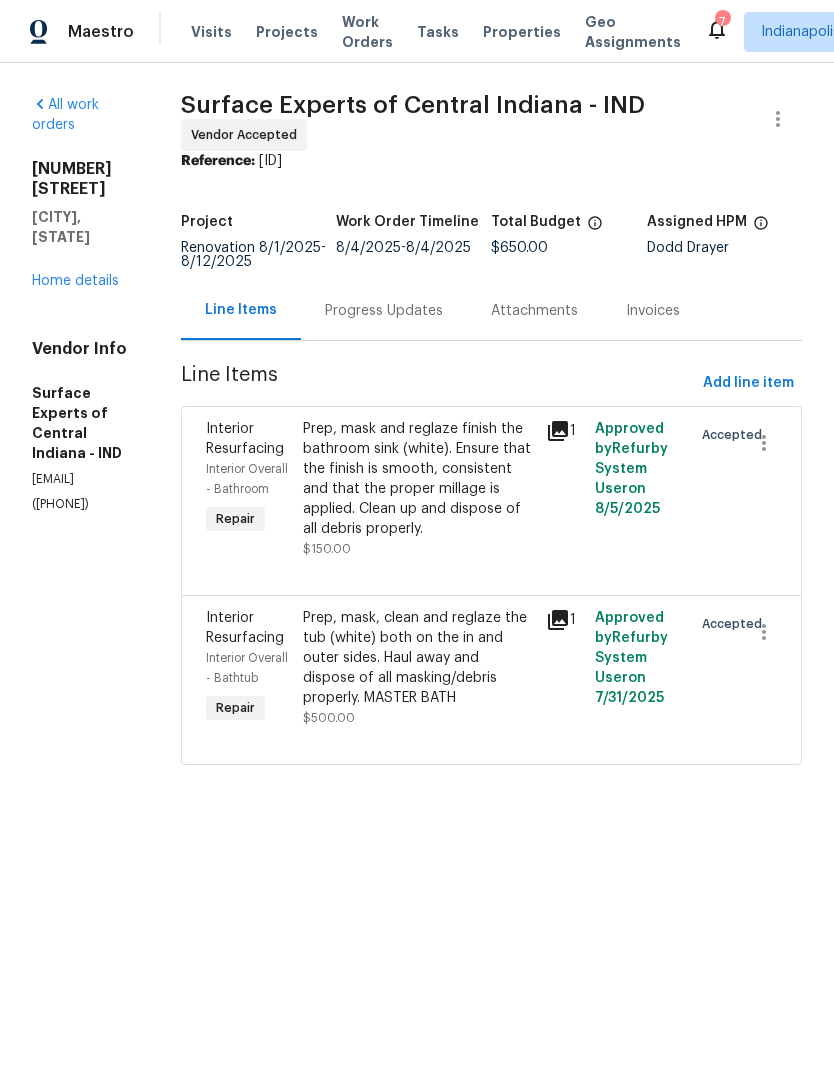 click on "Progress Updates" at bounding box center [384, 311] 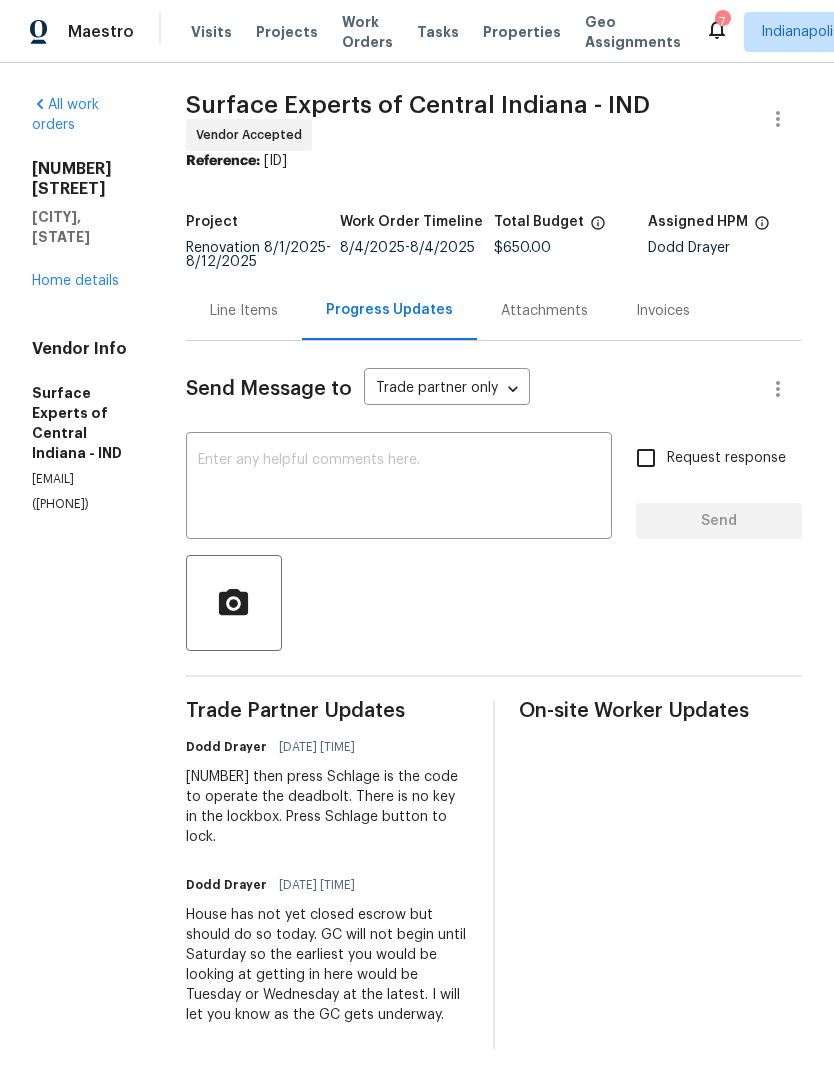 click on "x ​" at bounding box center [399, 488] 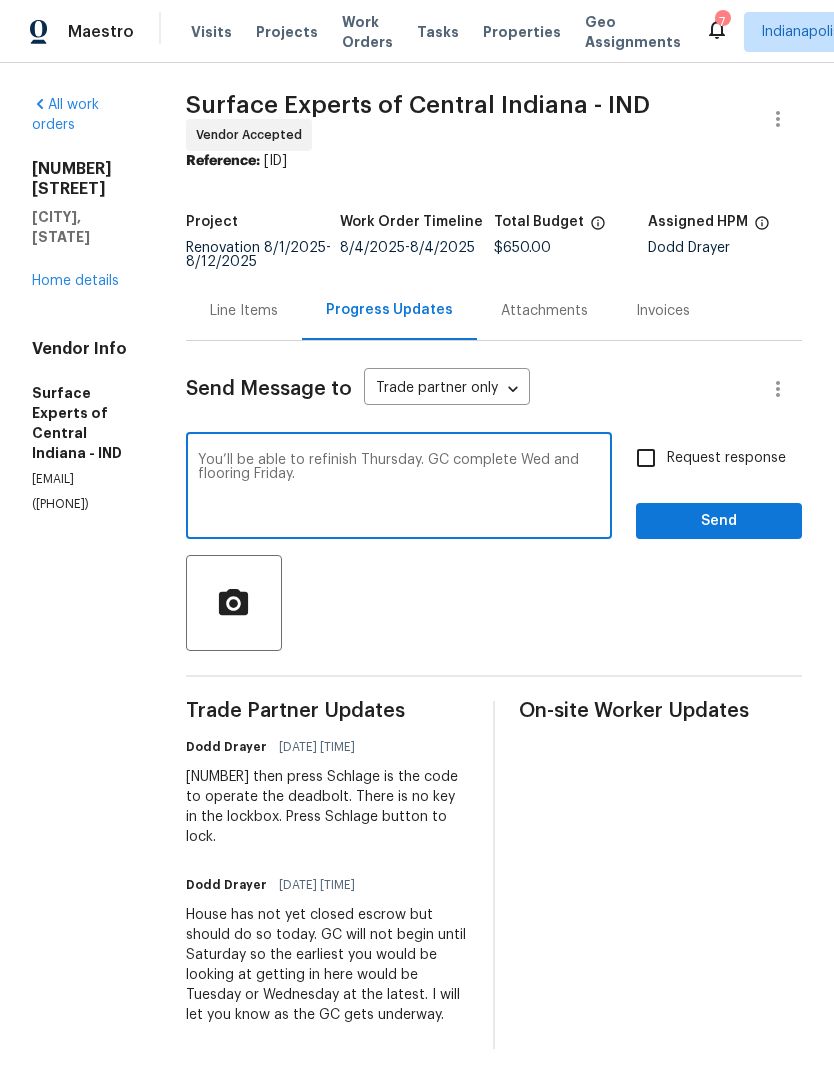type on "You’ll be able to refinish Thursday. GC complete Wed and flooring Friday." 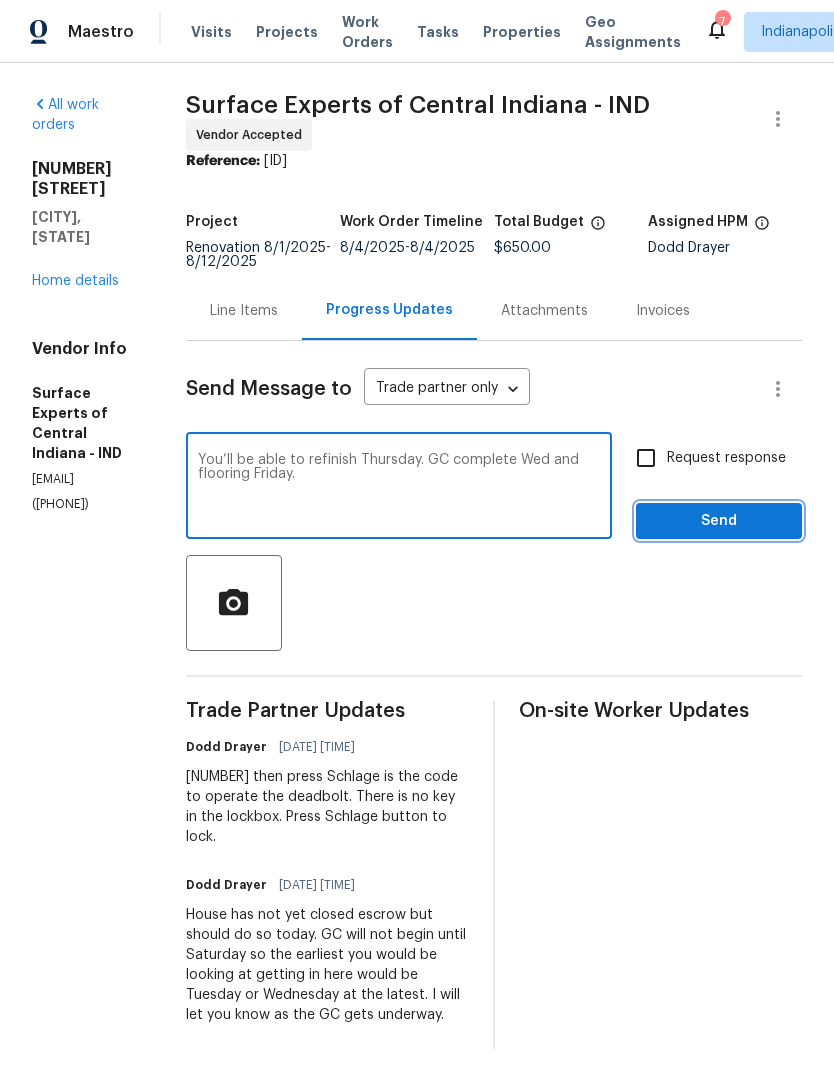 click on "Send" at bounding box center (719, 521) 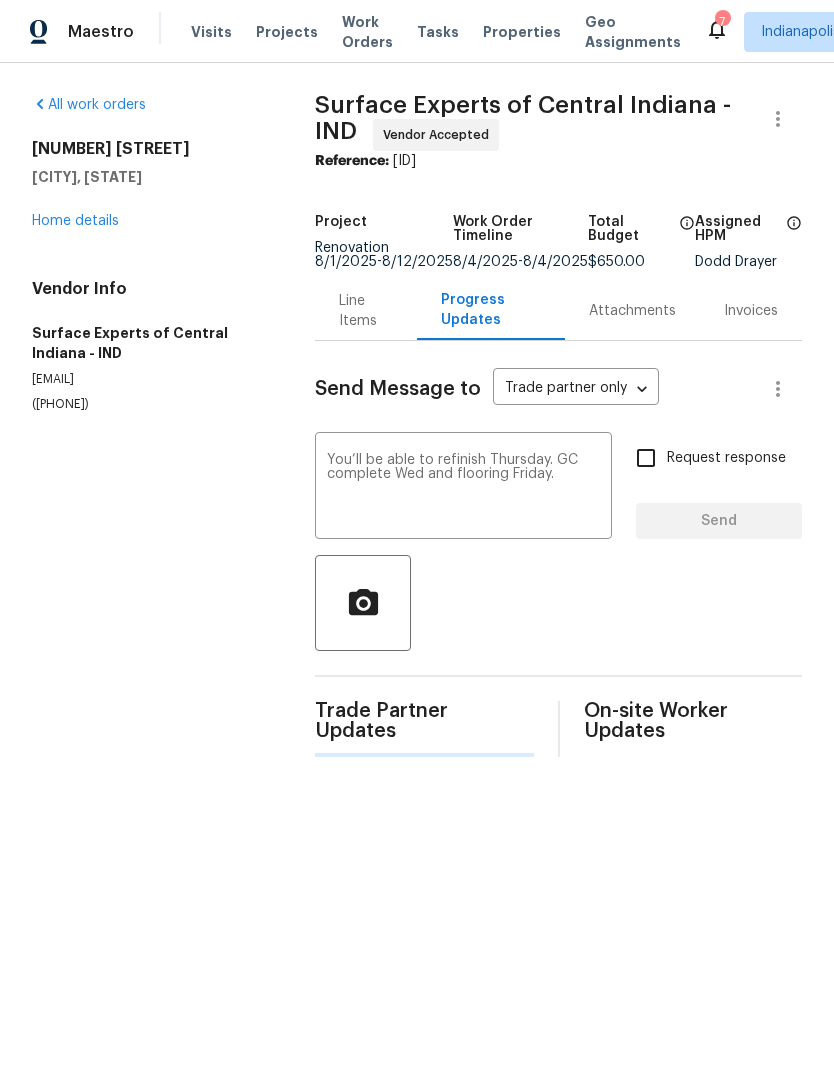type 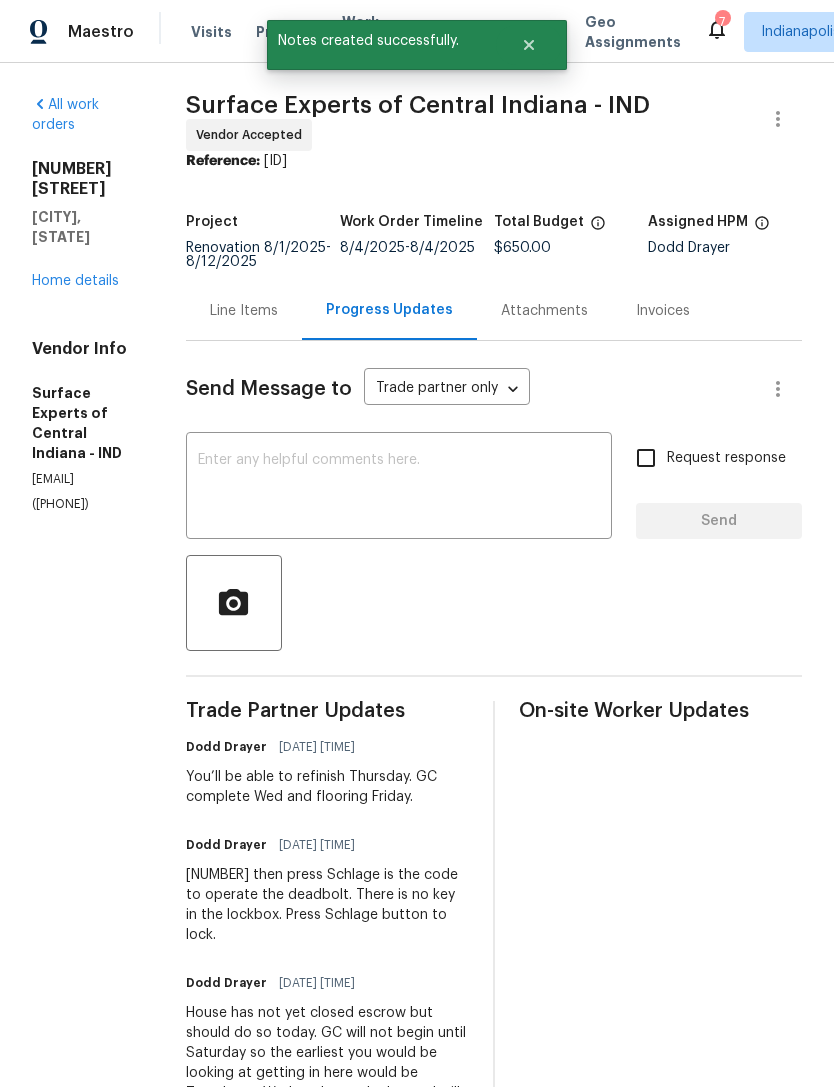 click on "Home details" at bounding box center (75, 281) 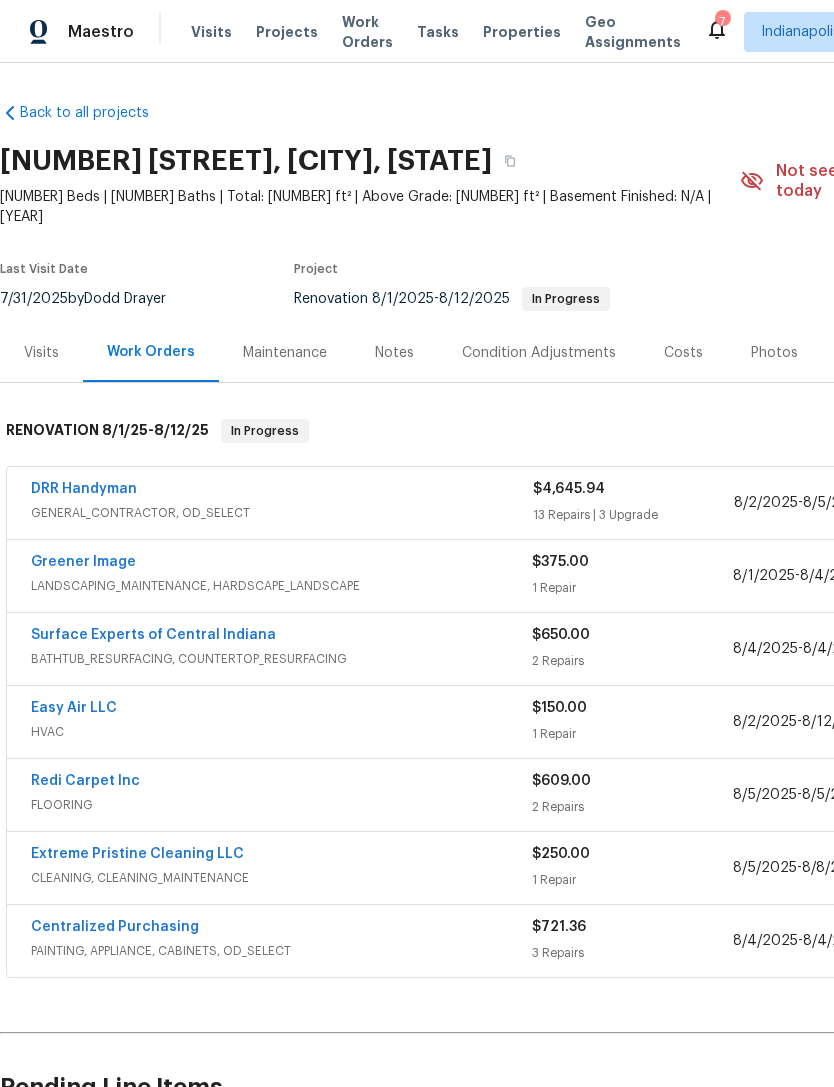 click on "Redi Carpet Inc" at bounding box center [85, 781] 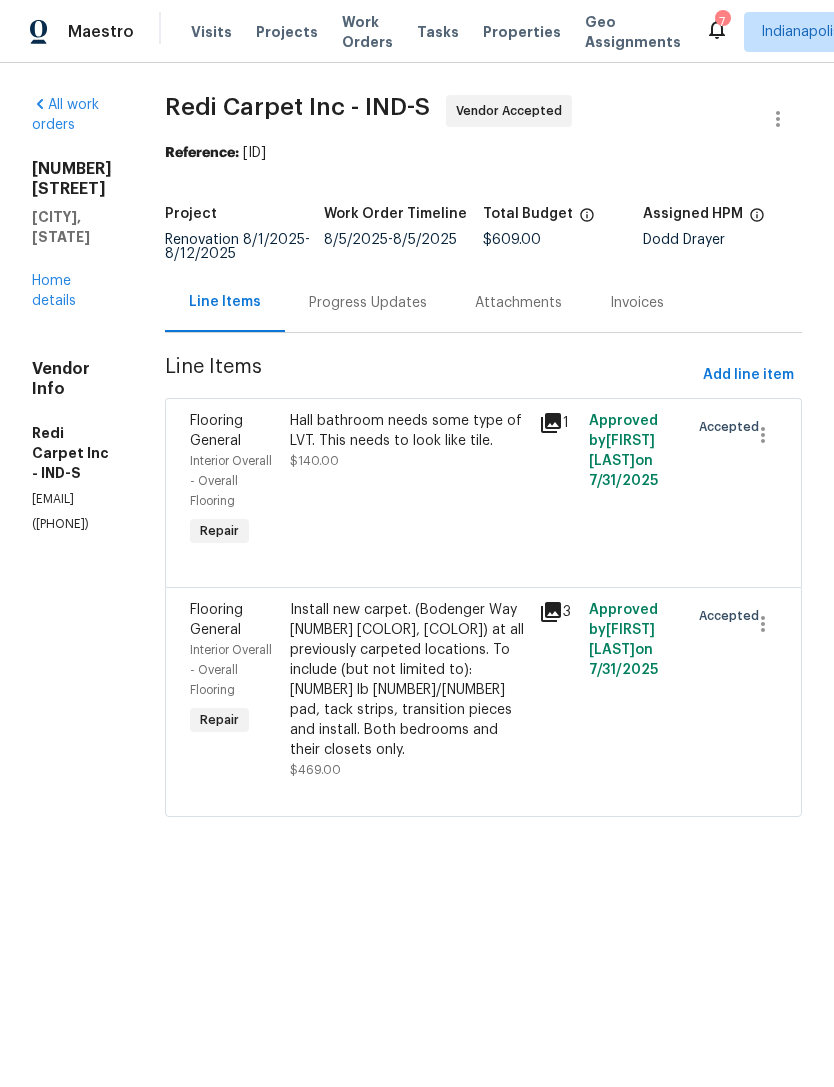 click on "Progress Updates" at bounding box center (368, 302) 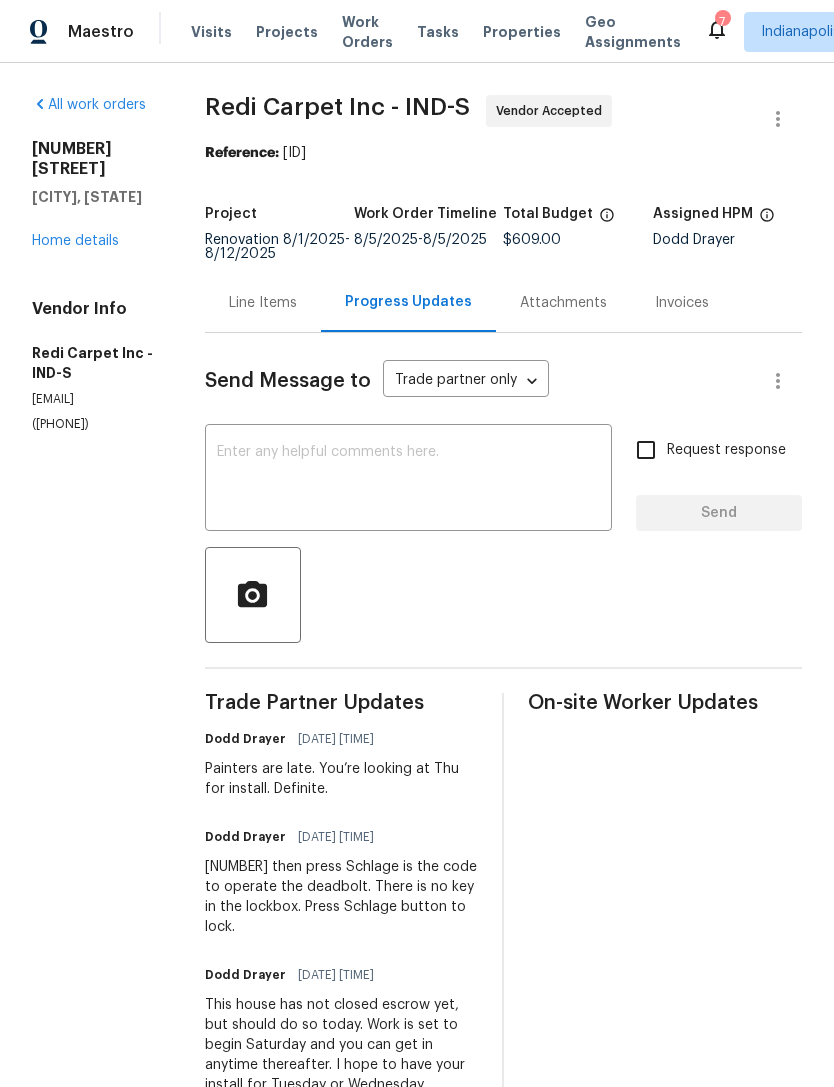click at bounding box center [408, 480] 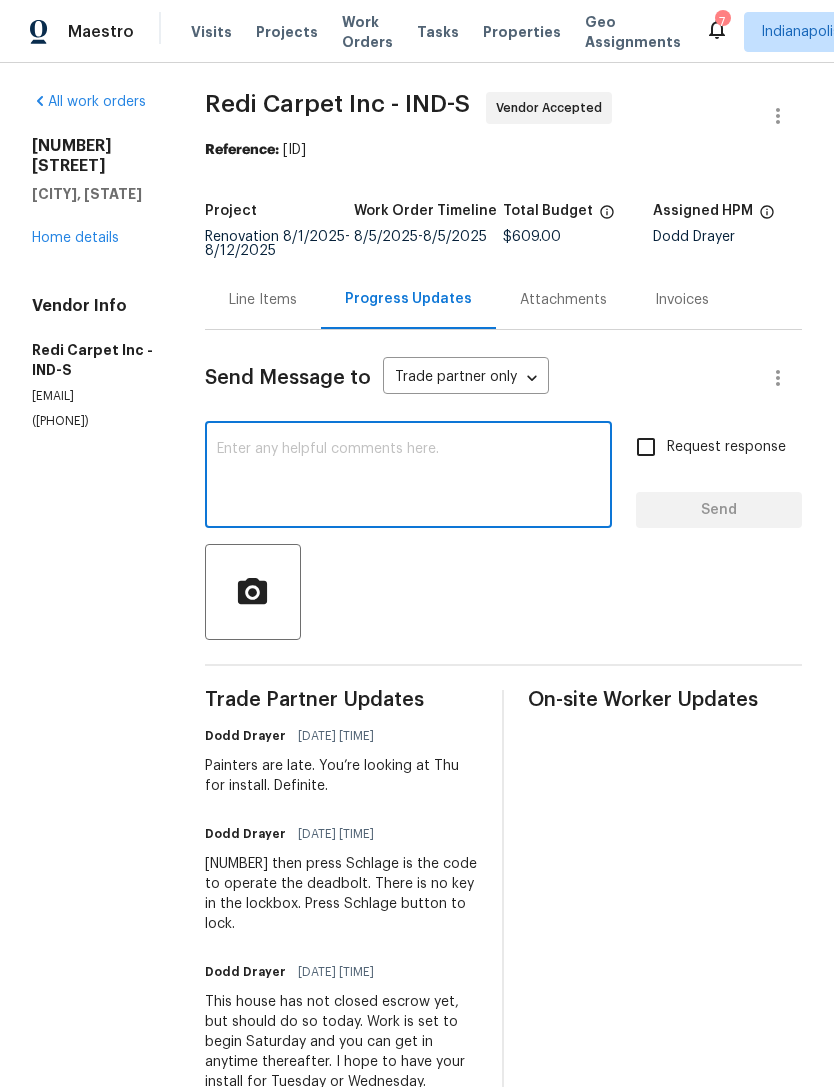 scroll, scrollTop: 1, scrollLeft: 0, axis: vertical 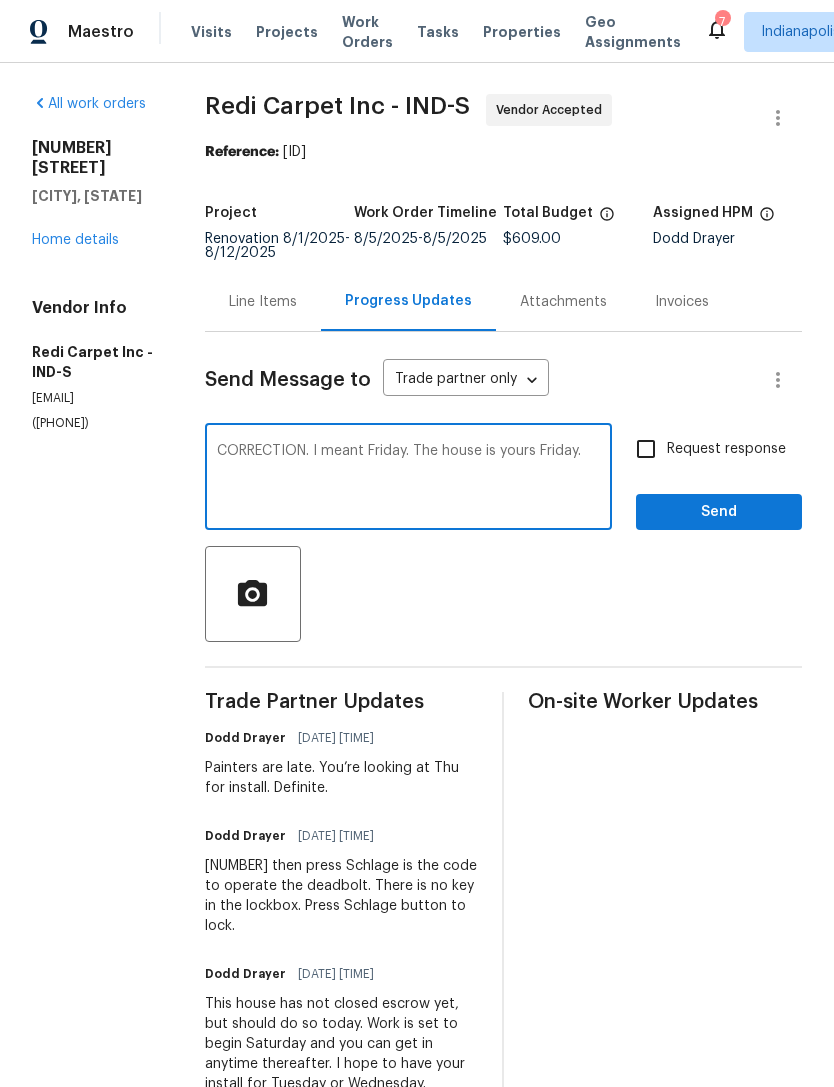 type on "CORRECTION. I meant Friday. The house is yours Friday." 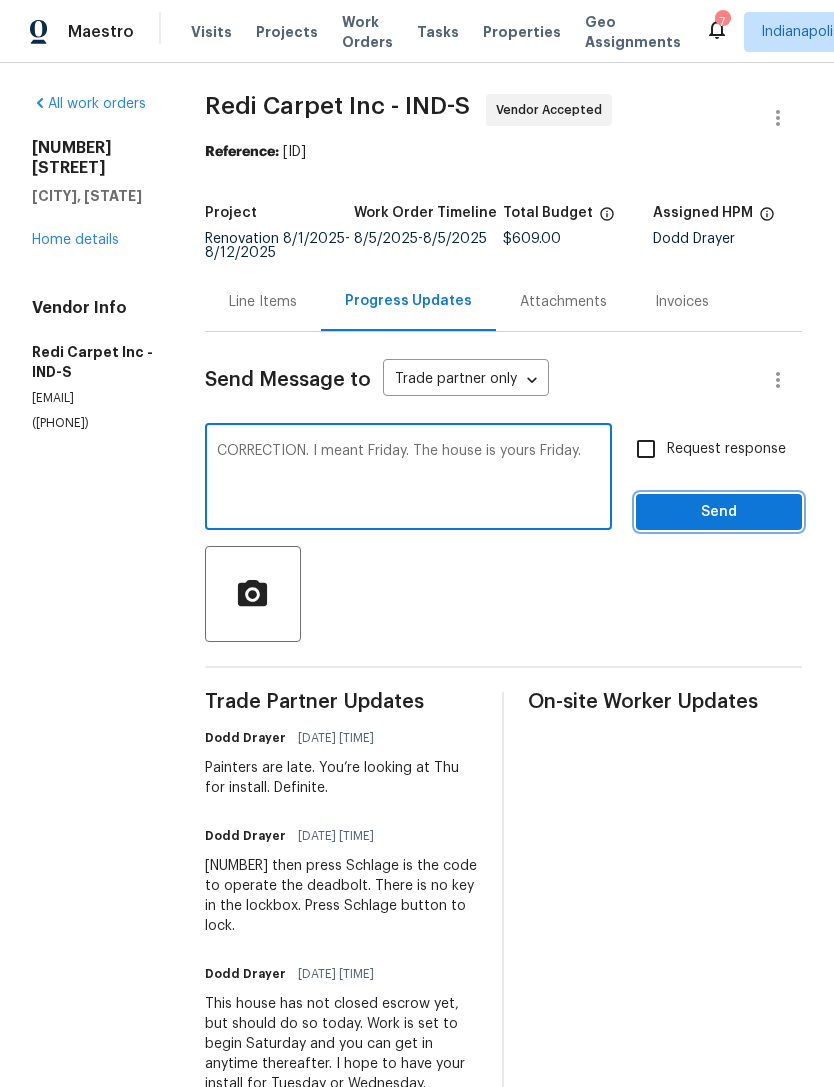click on "Send" at bounding box center [719, 512] 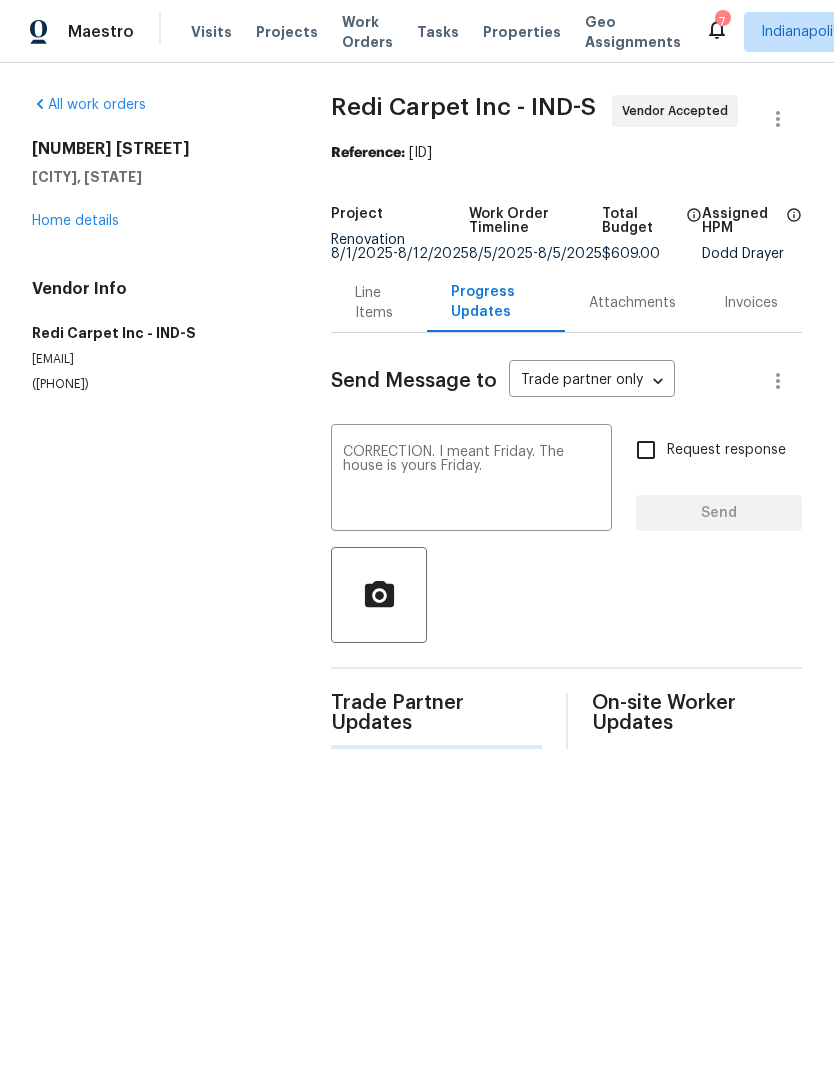 scroll, scrollTop: 0, scrollLeft: 0, axis: both 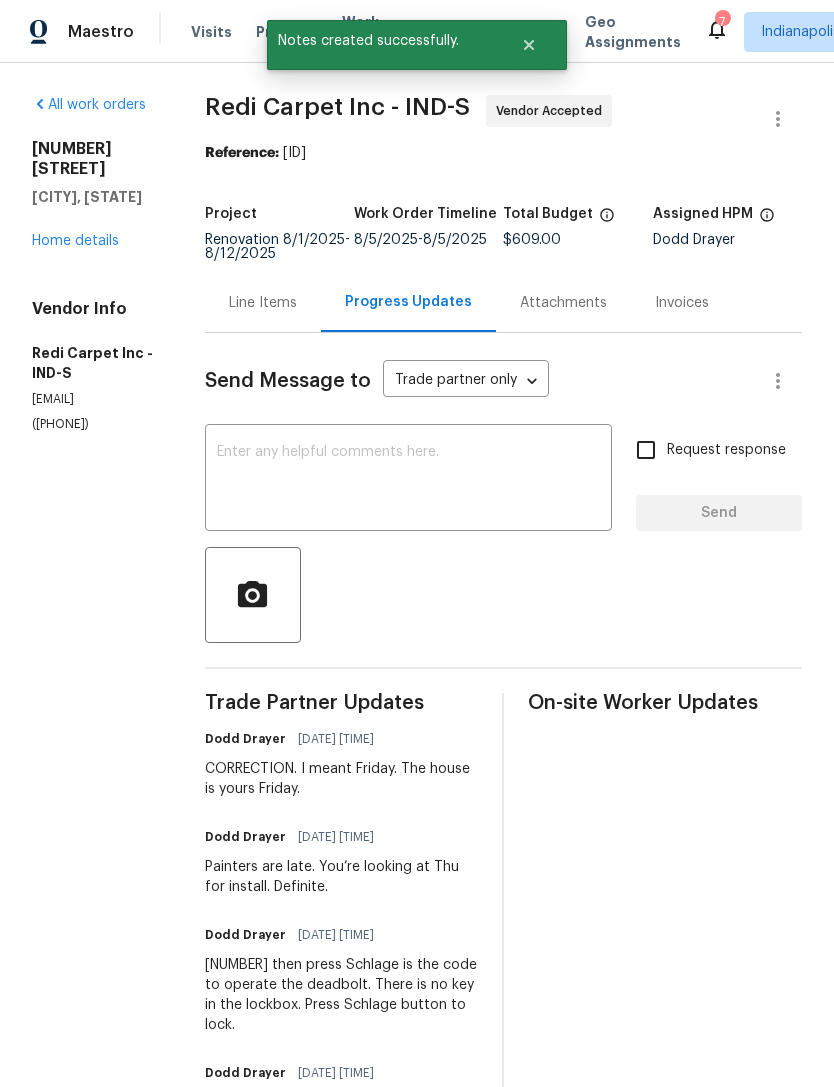 click 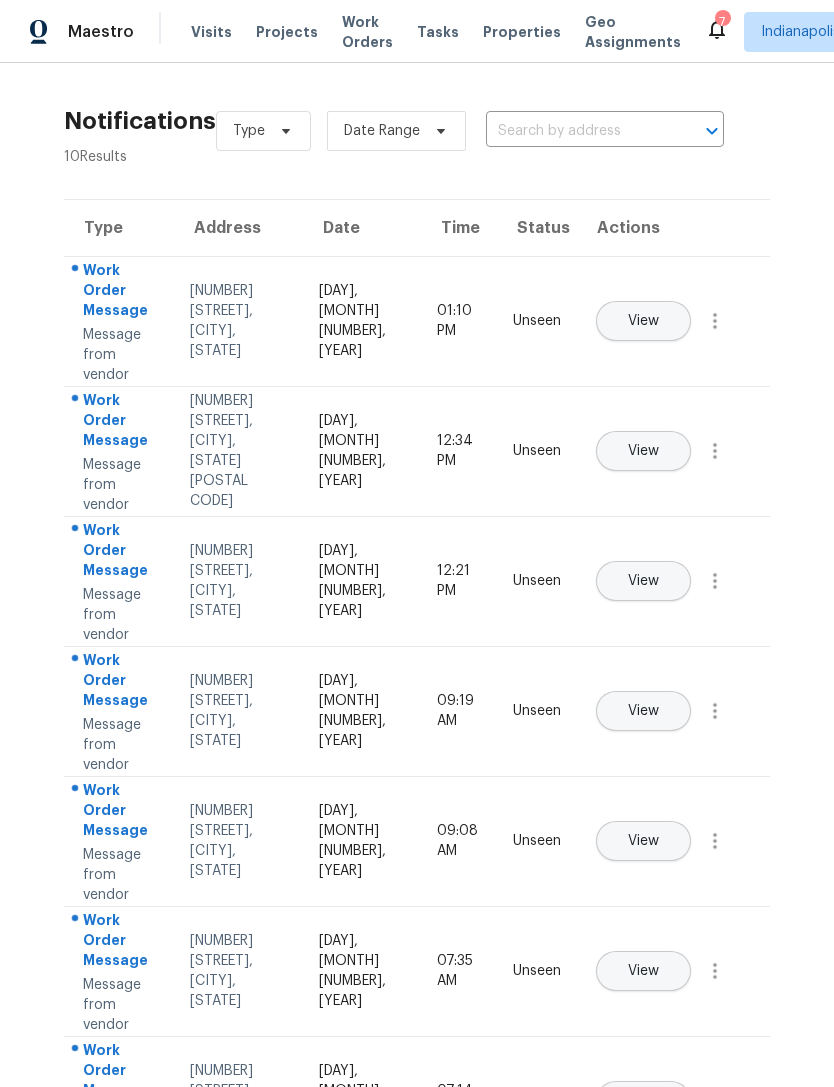 click on "Work Order Message" at bounding box center [120, 552] 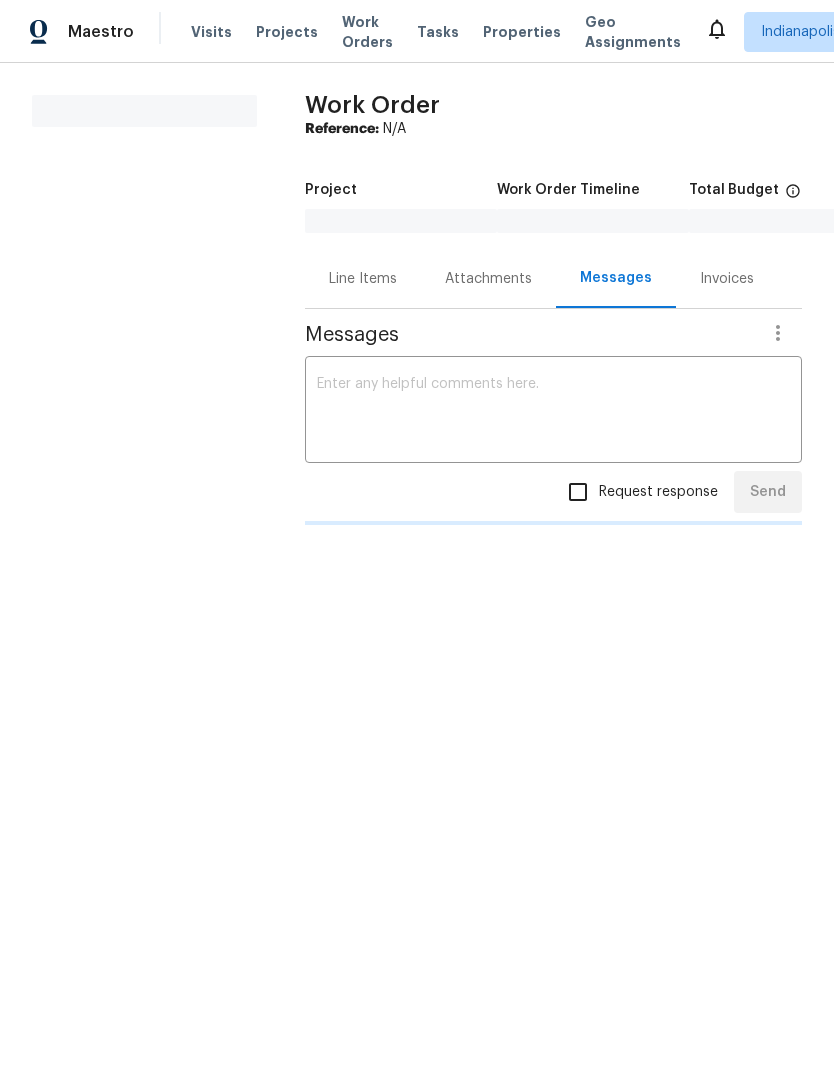 scroll, scrollTop: 0, scrollLeft: 0, axis: both 